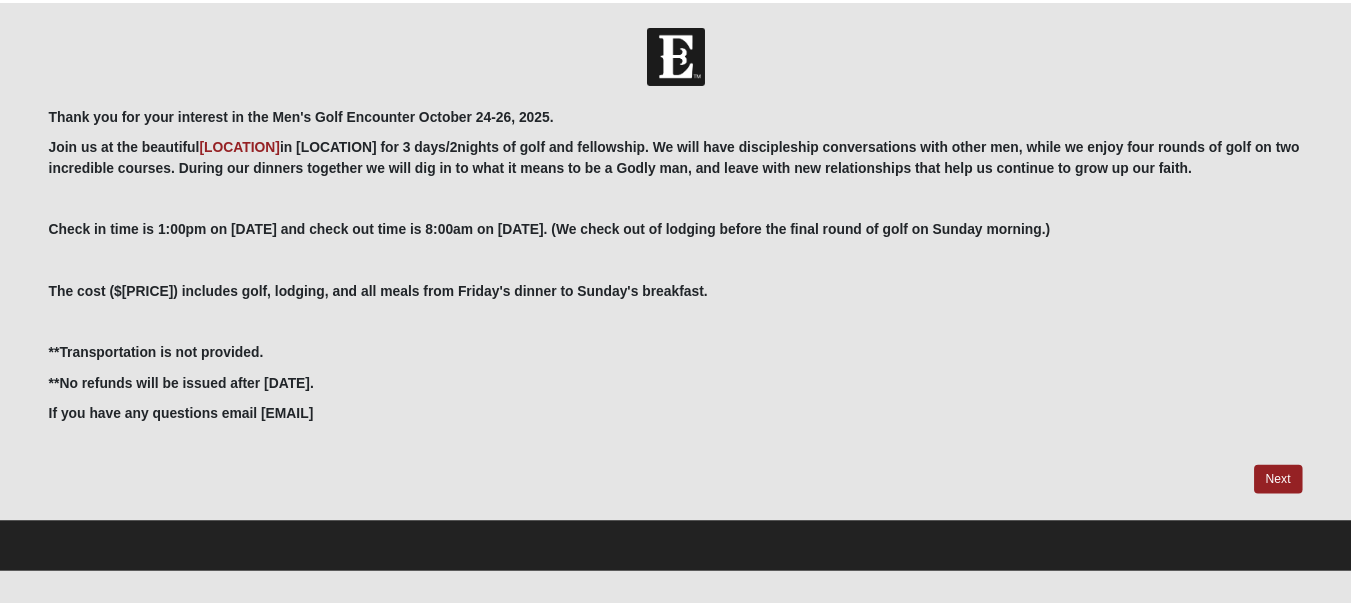 scroll, scrollTop: 0, scrollLeft: 0, axis: both 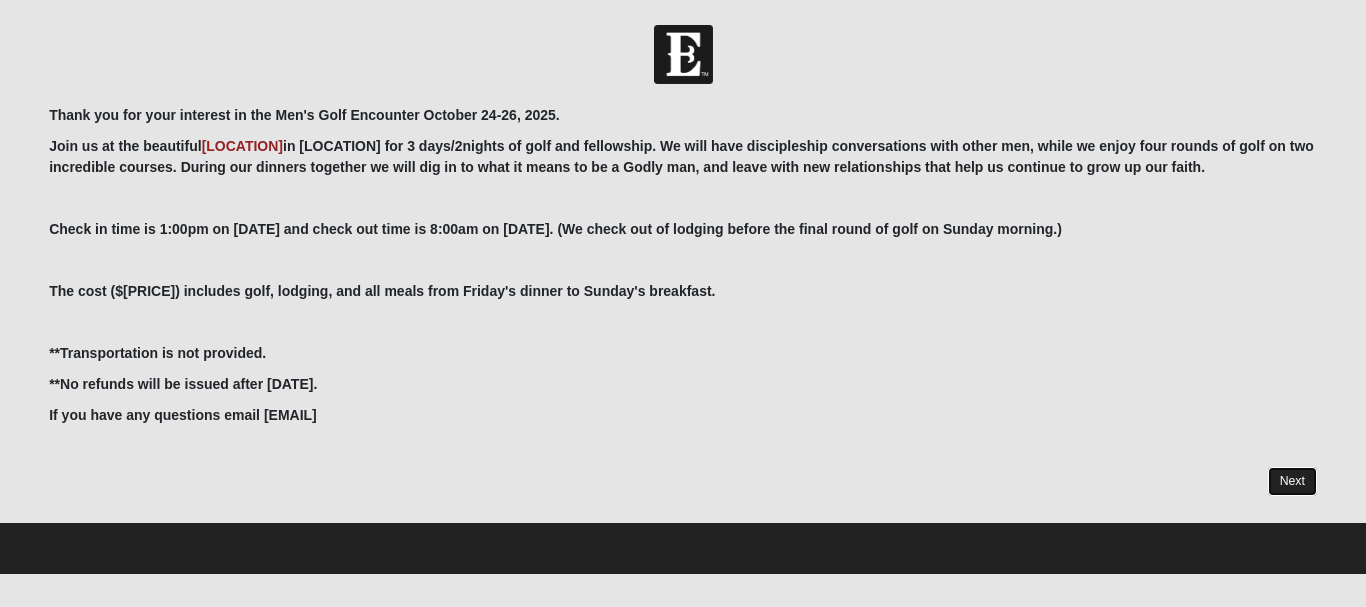 click on "Next" at bounding box center [1292, 481] 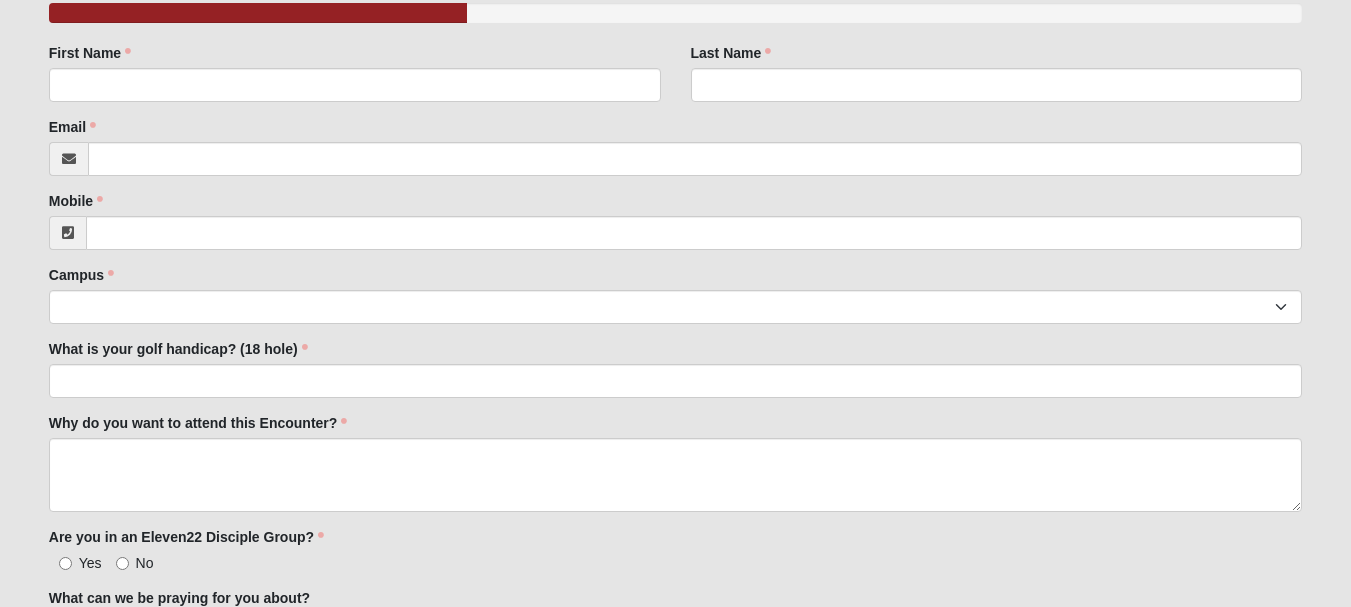 scroll, scrollTop: 200, scrollLeft: 0, axis: vertical 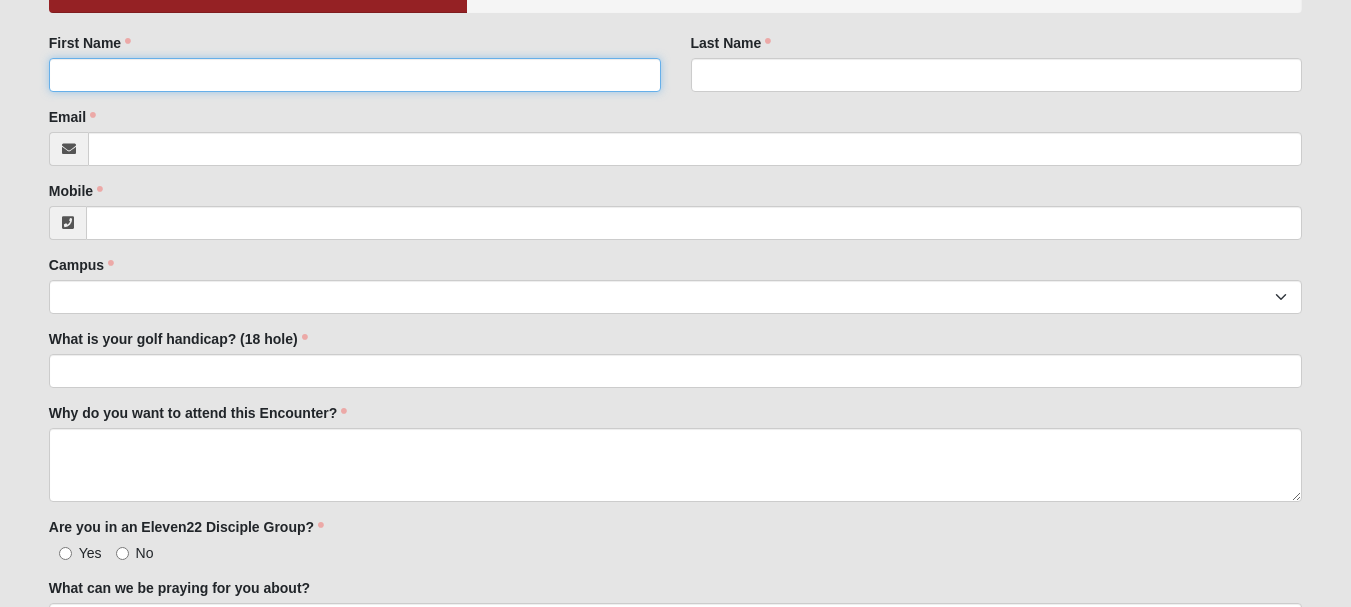 click on "First Name" at bounding box center (355, 75) 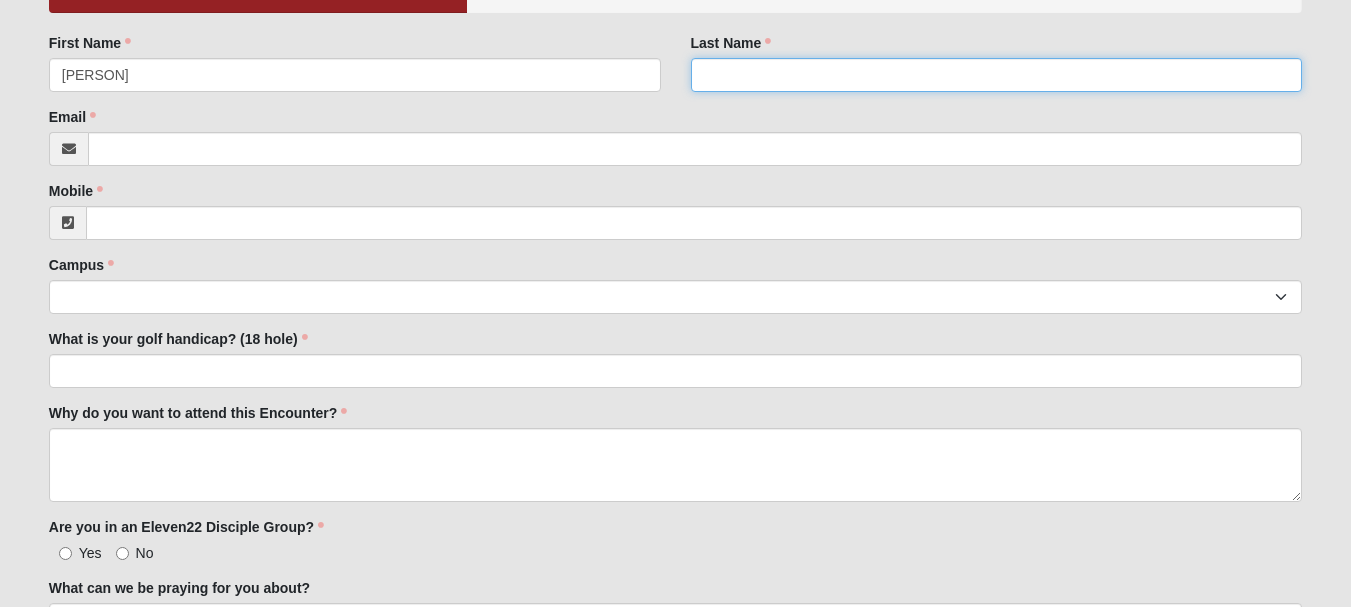 type on "[LAST]" 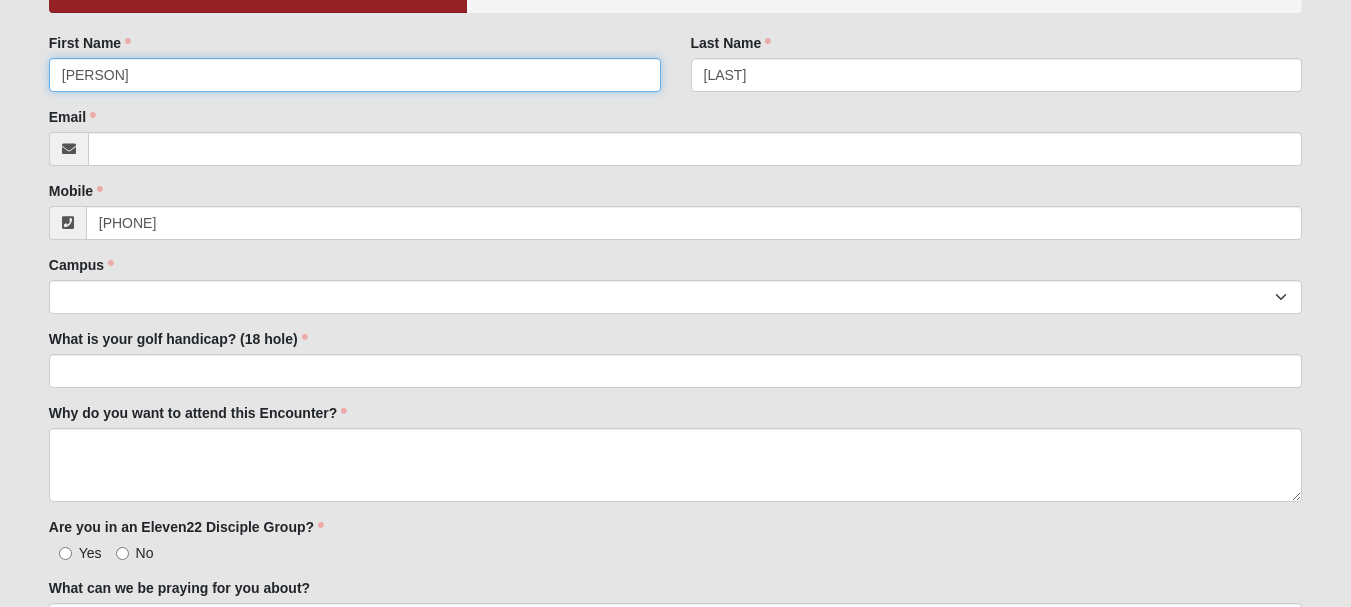 type on "([PHONE])" 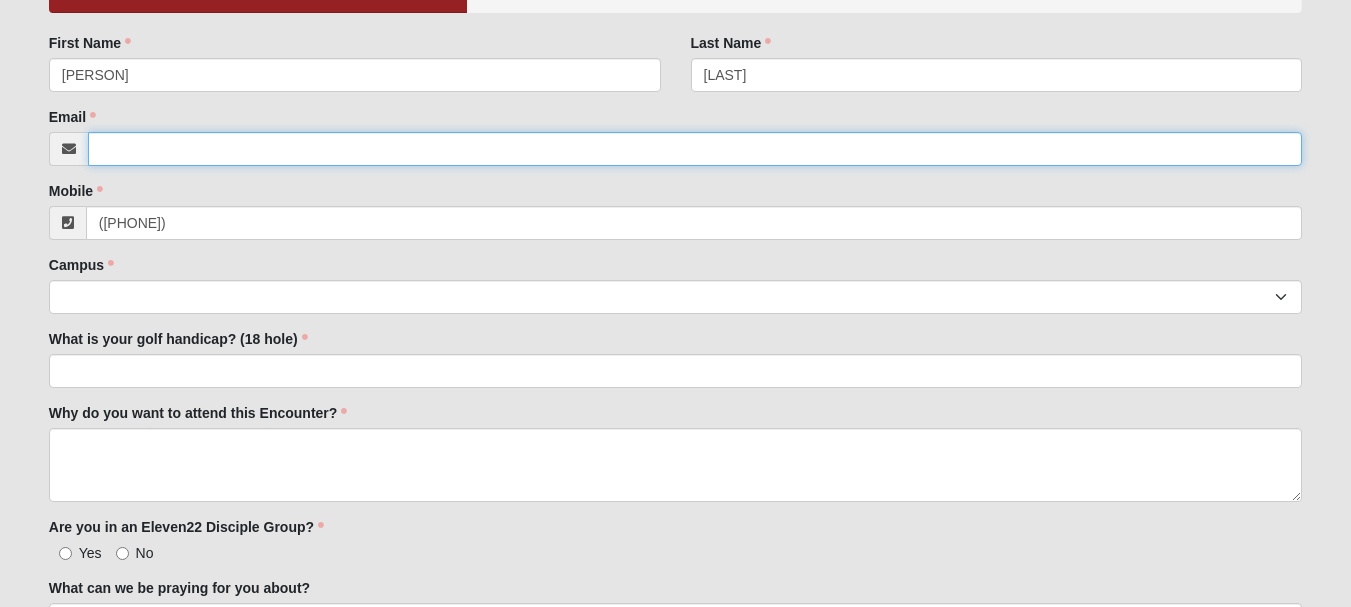 click on "Email" at bounding box center [695, 149] 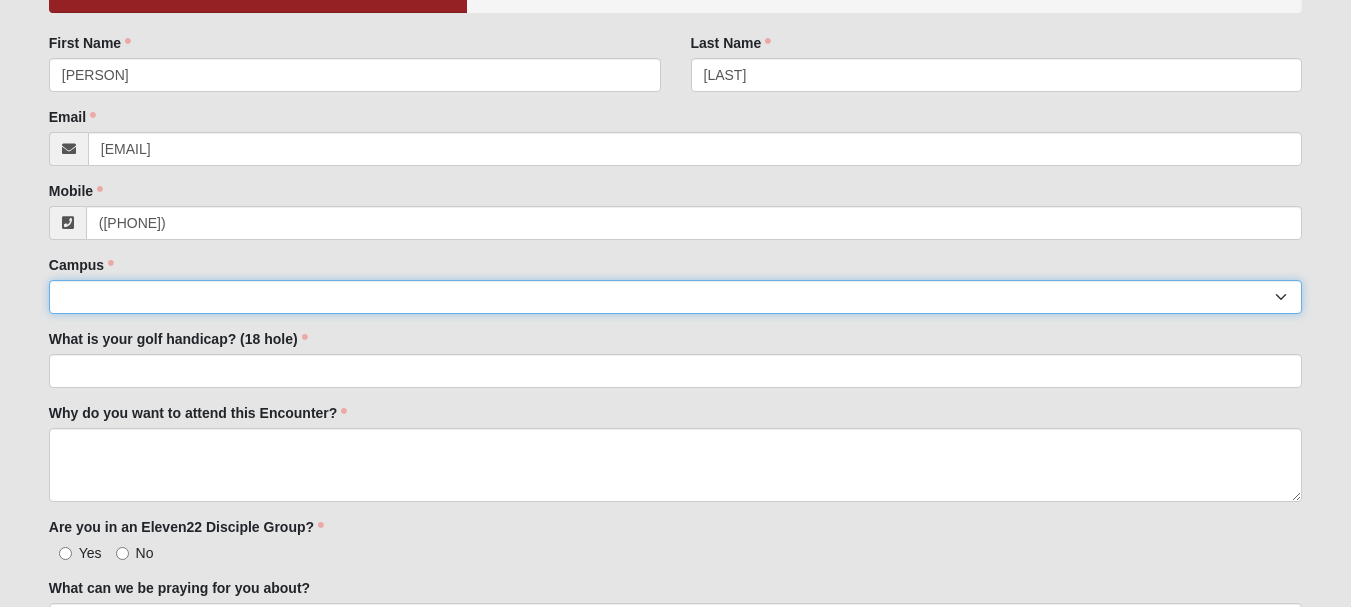 click on "Arlington
Baymeadows
Eleven22 Online
Fleming Island
Jesup
Mandarin
North Jax
Orange Park
Outpost
Palatka (Coming Soon)
Ponte Vedra
San Pablo
St. Johns
St. Augustine (Coming Soon)
Wildlight
NONE" at bounding box center [675, 297] 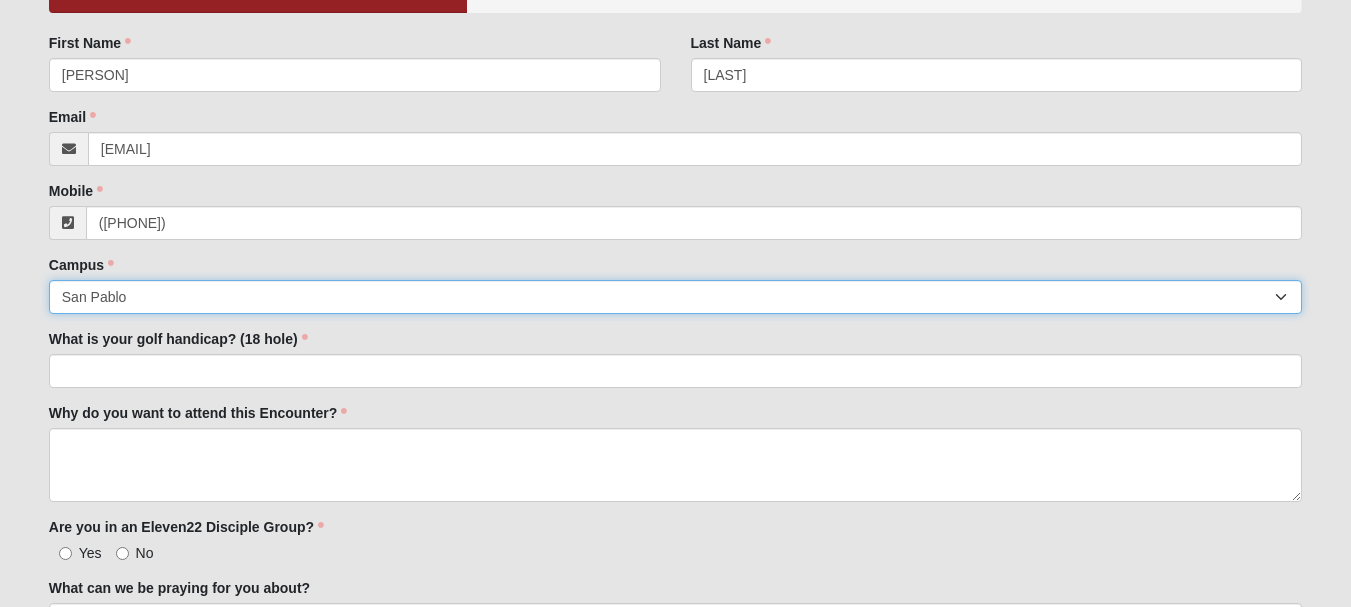 click on "Arlington
Baymeadows
Eleven22 Online
Fleming Island
Jesup
Mandarin
North Jax
Orange Park
Outpost
Palatka (Coming Soon)
Ponte Vedra
San Pablo
St. Johns
St. Augustine (Coming Soon)
Wildlight
NONE" at bounding box center [675, 297] 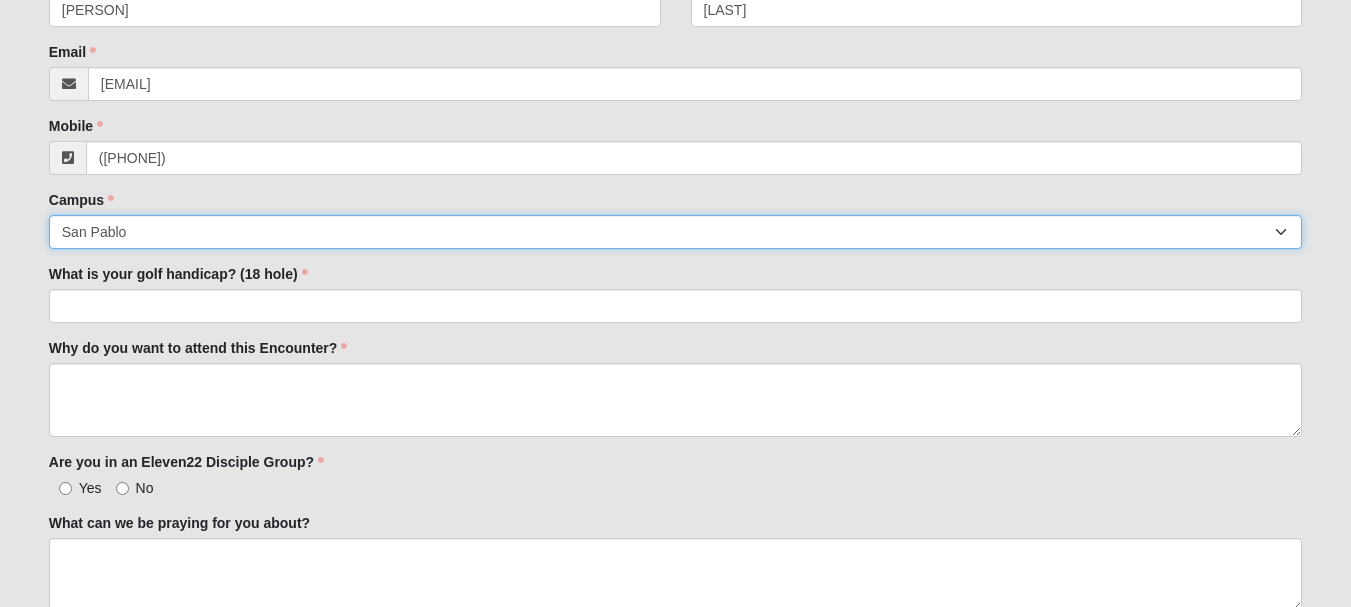 scroll, scrollTop: 300, scrollLeft: 0, axis: vertical 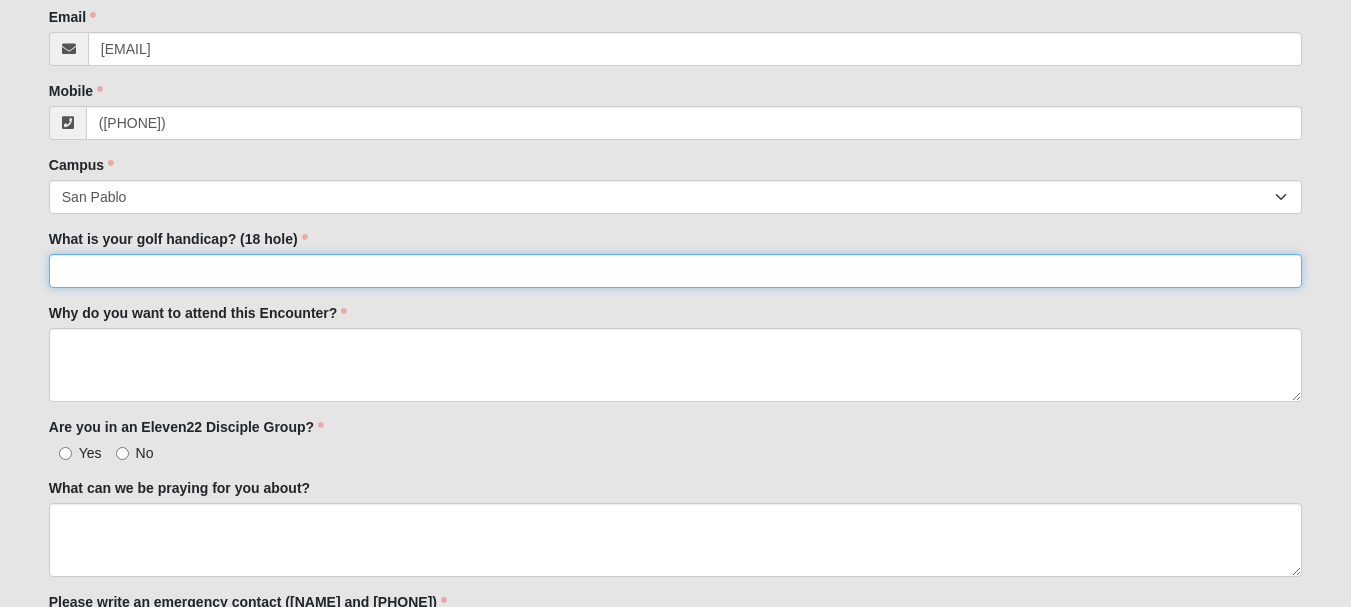 click on "What is your golf handicap? (18 hole)" at bounding box center (675, 271) 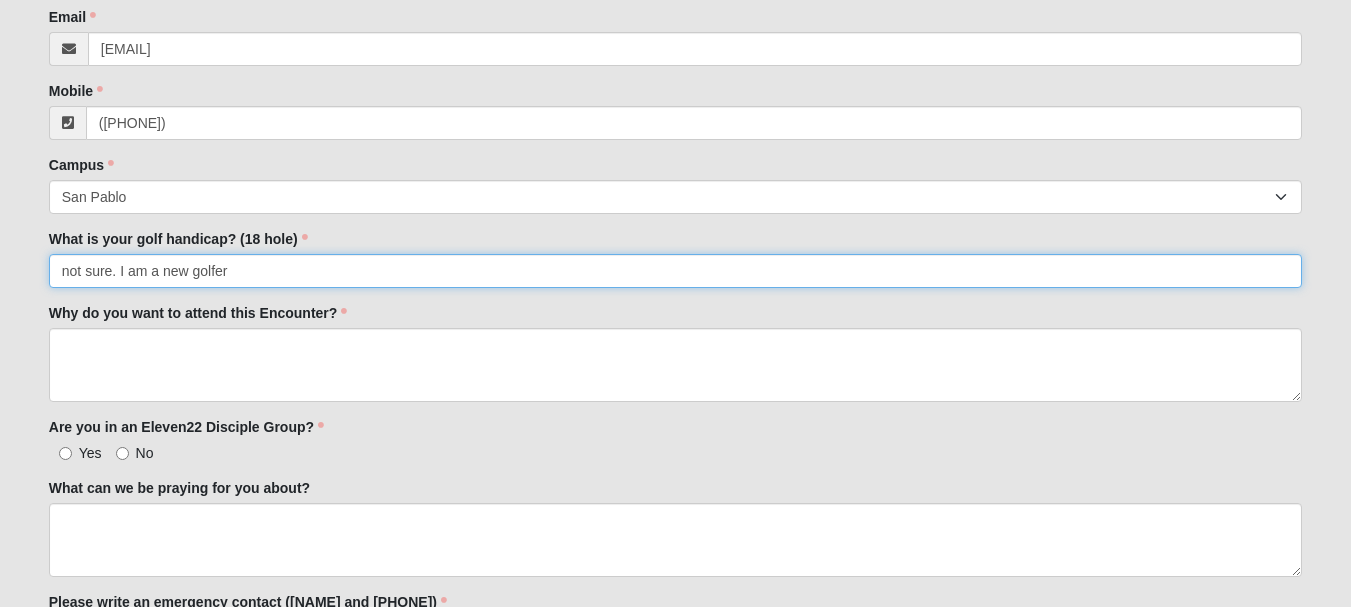 type on "not sure. I am a new golfer" 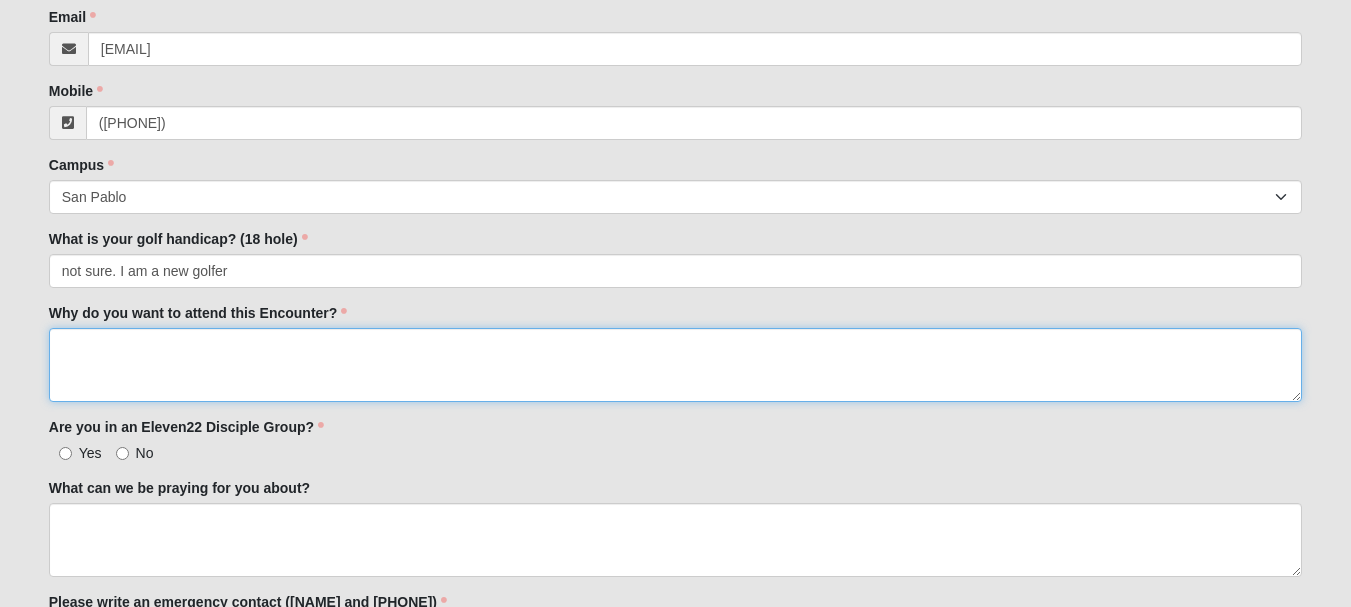 click on "Why do you want to attend this Encounter?" at bounding box center [675, 365] 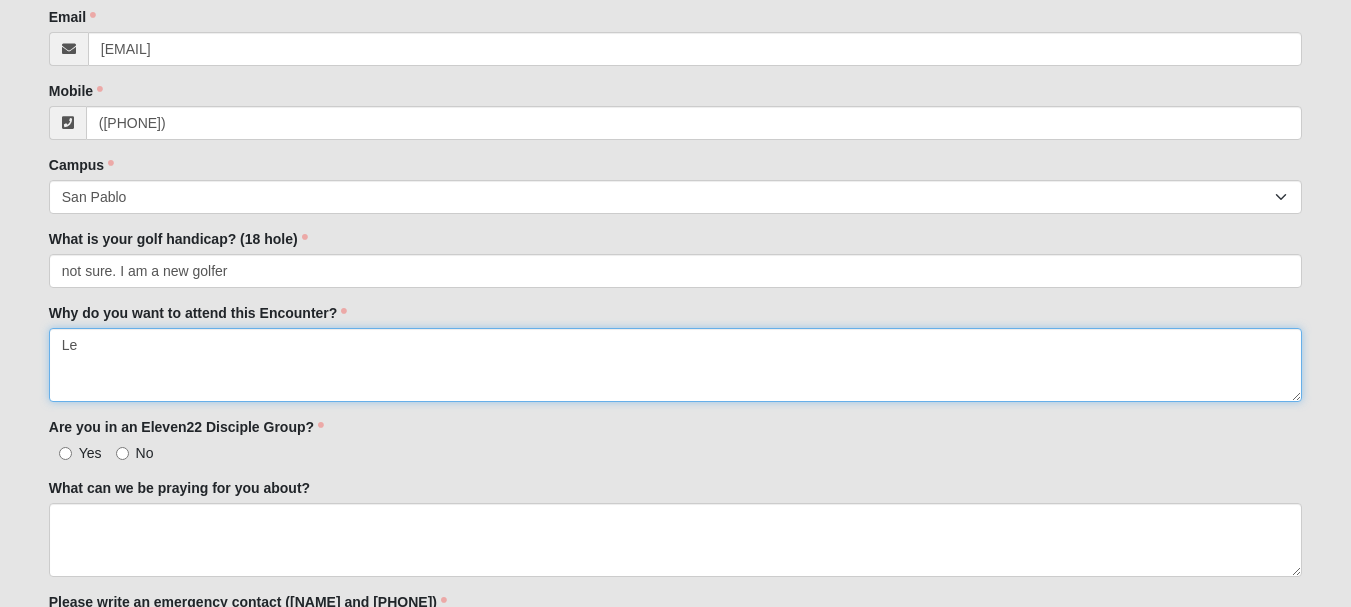 type on "L" 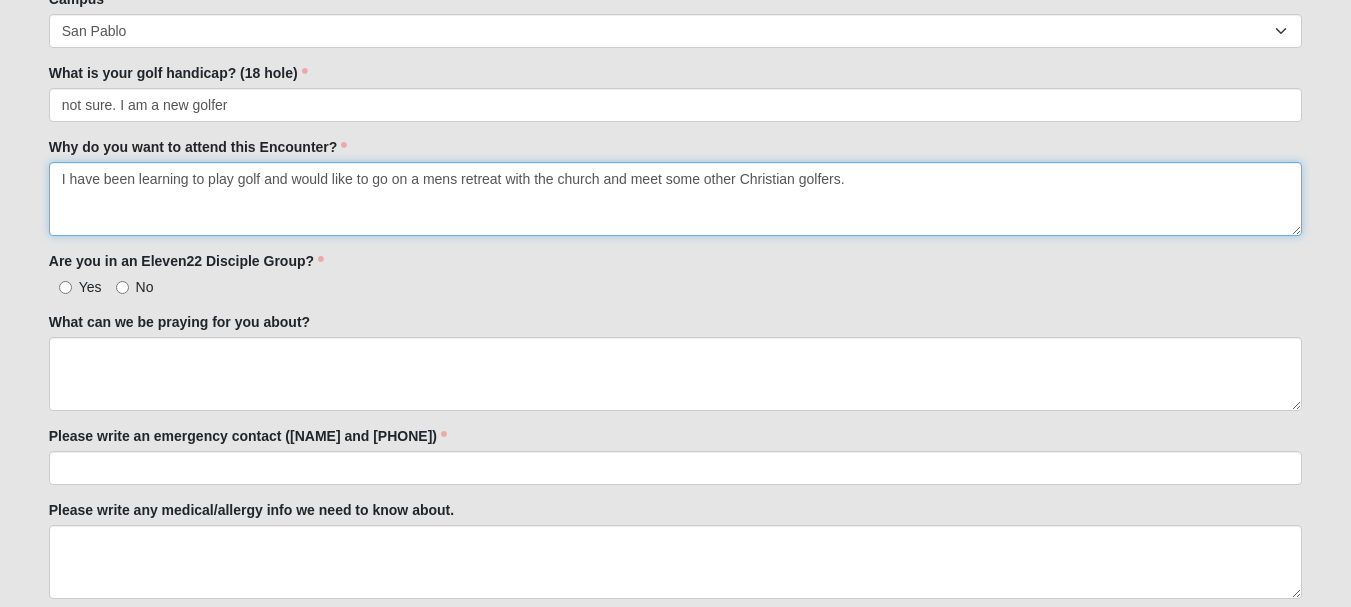 scroll, scrollTop: 500, scrollLeft: 0, axis: vertical 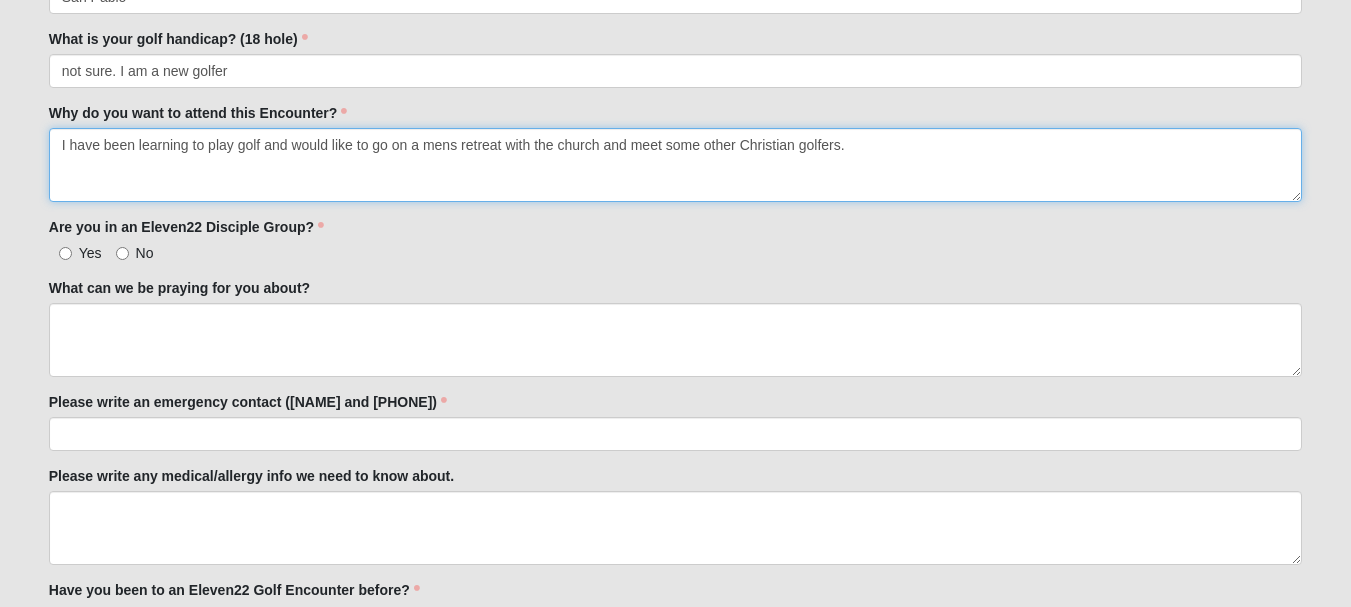 type on "I have been learning to play golf and would like to go on a mens retreat with the church and meet some other Christian golfers." 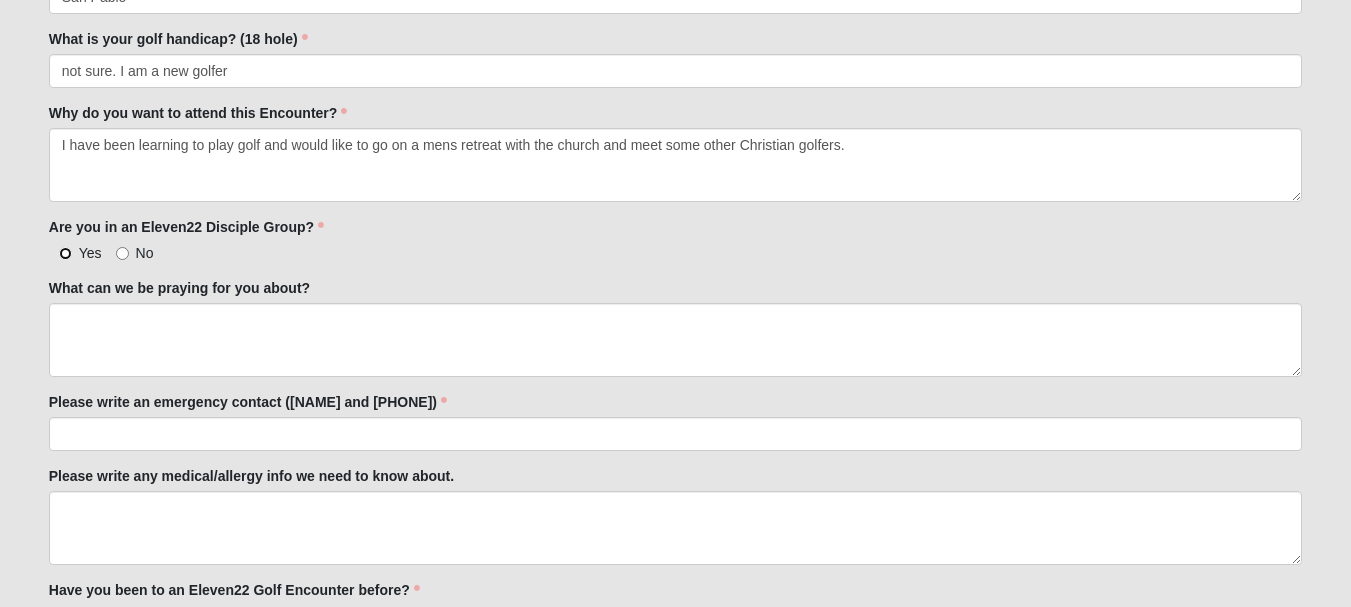 click on "Yes" at bounding box center [65, 253] 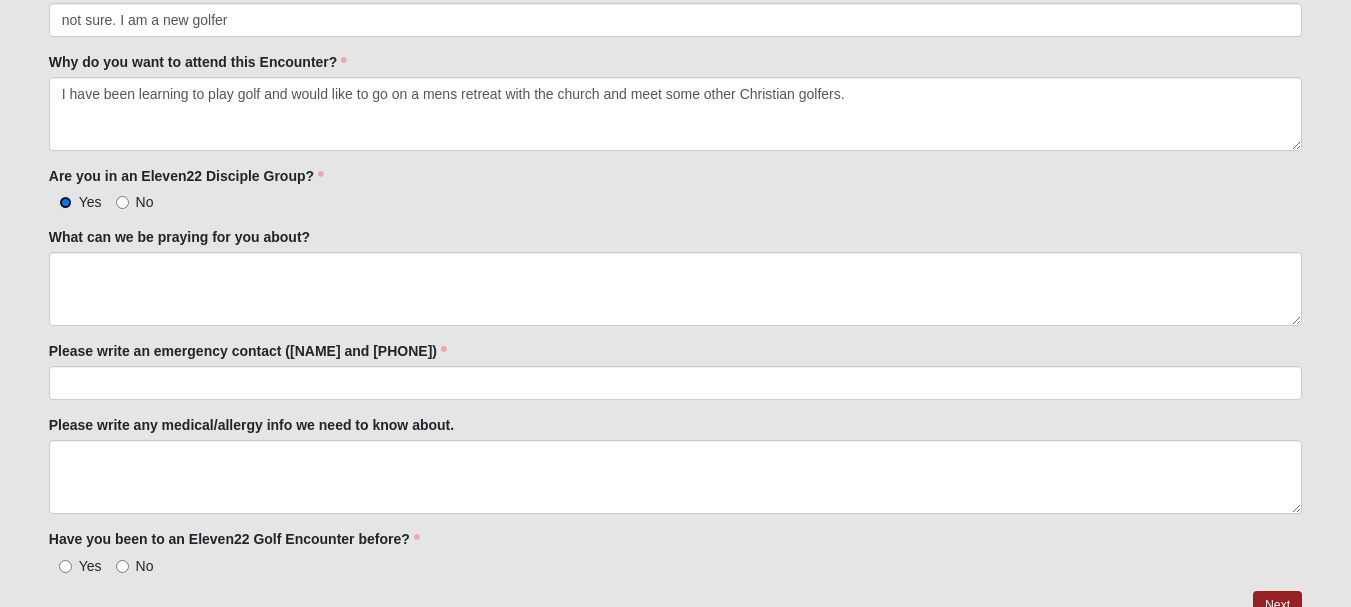 scroll, scrollTop: 642, scrollLeft: 0, axis: vertical 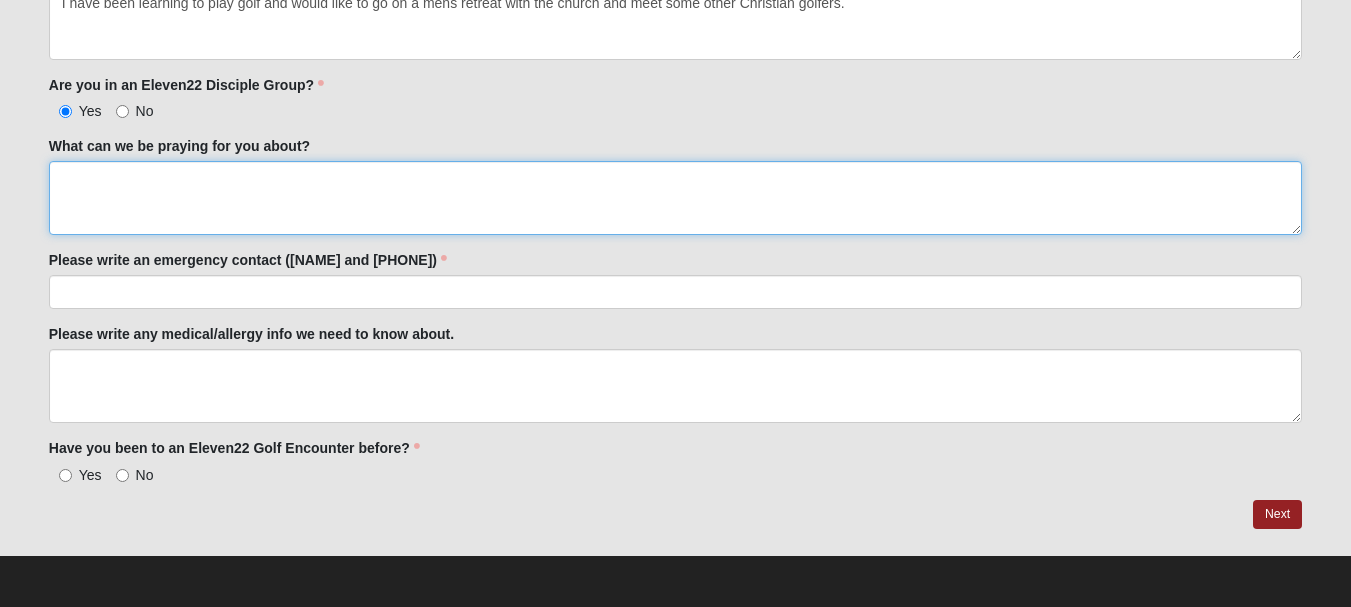 click on "What can we be praying for you about?" at bounding box center (675, 198) 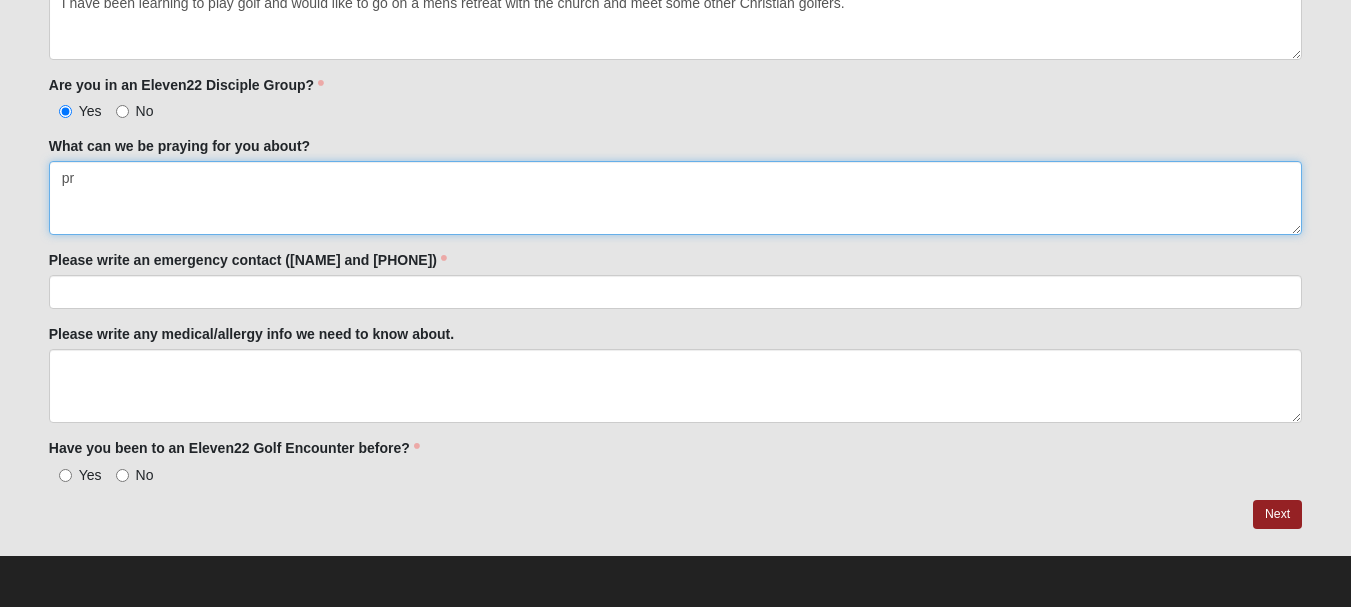 type on "p" 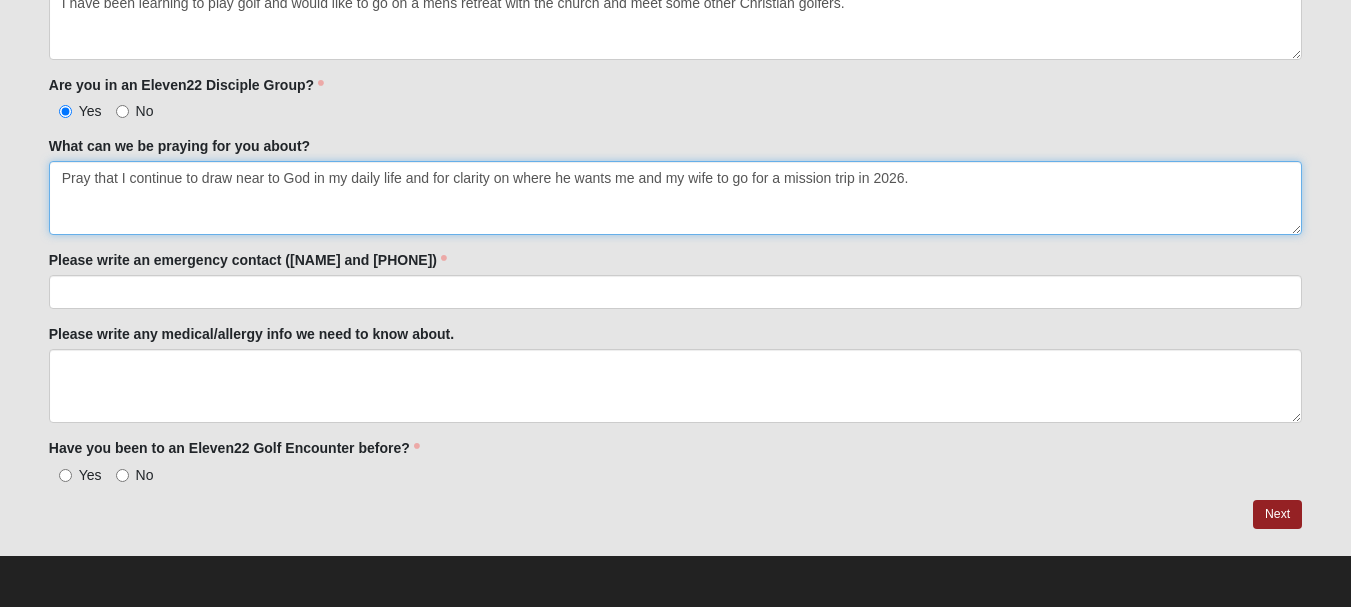 type on "Pray that I continue to draw near to God in my daily life and for clarity on where he wants me and my wife to go for a mission trip in 2026." 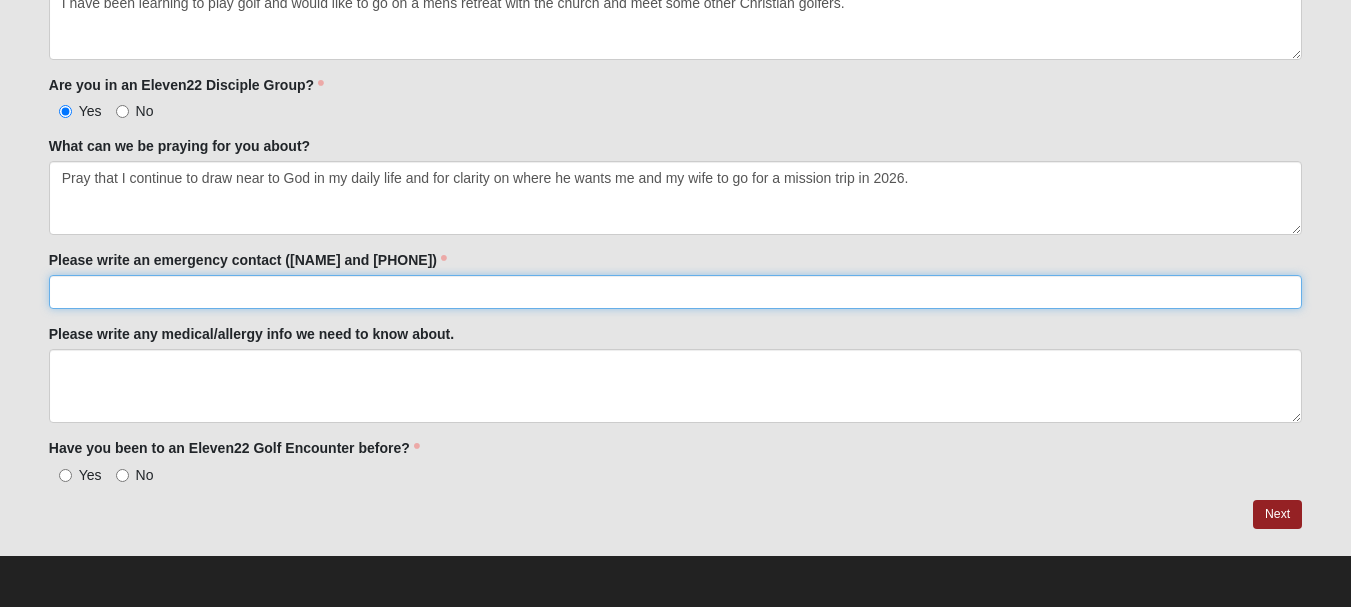 click on "Please write an emergency contact ([NAME] and [PHONE])" at bounding box center (675, 292) 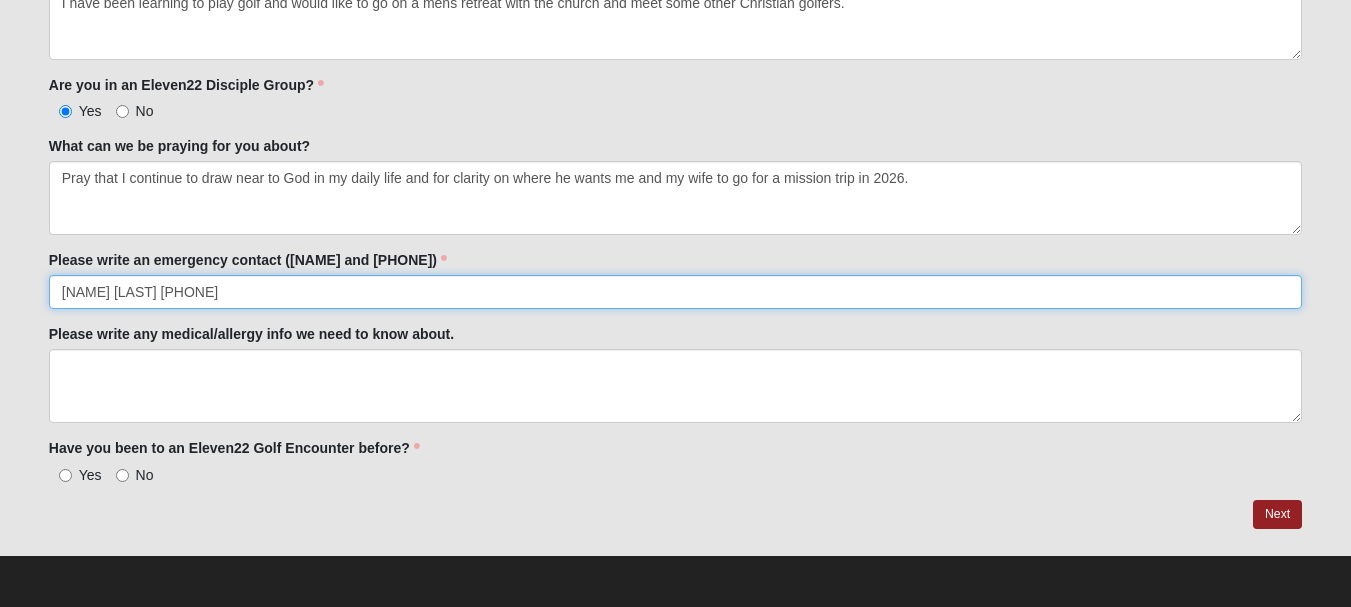 type on "[NAME] [LAST] [PHONE]" 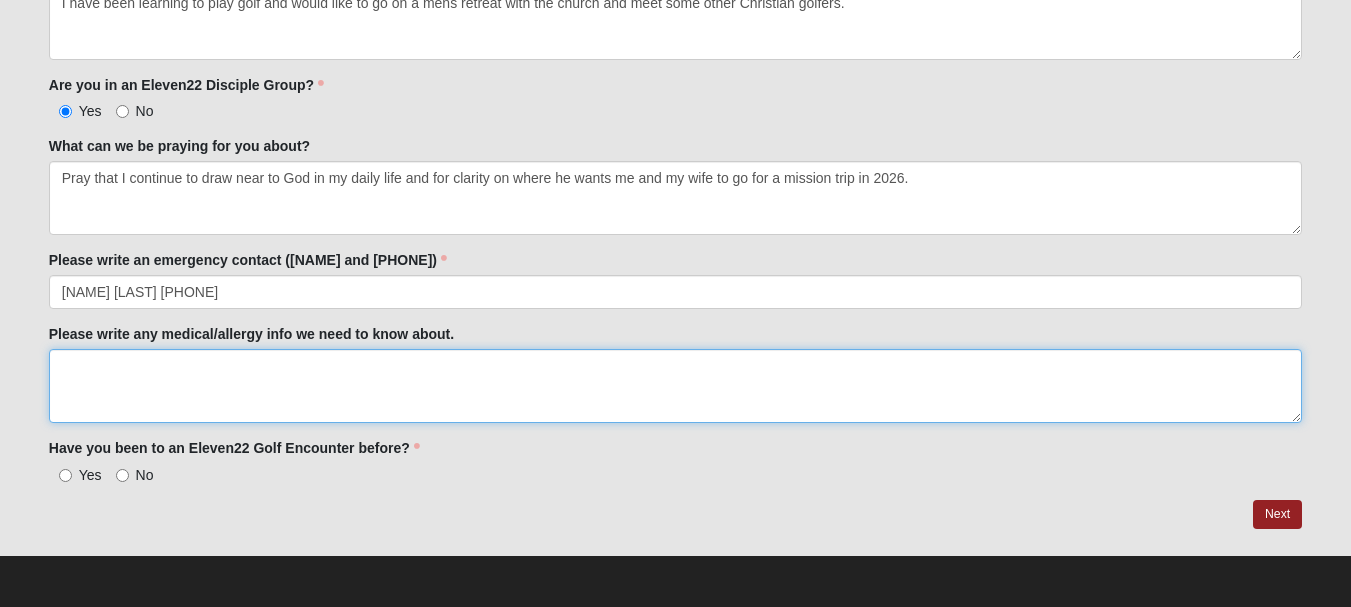 click on "Please write any medical/allergy info we need to know about." at bounding box center [675, 386] 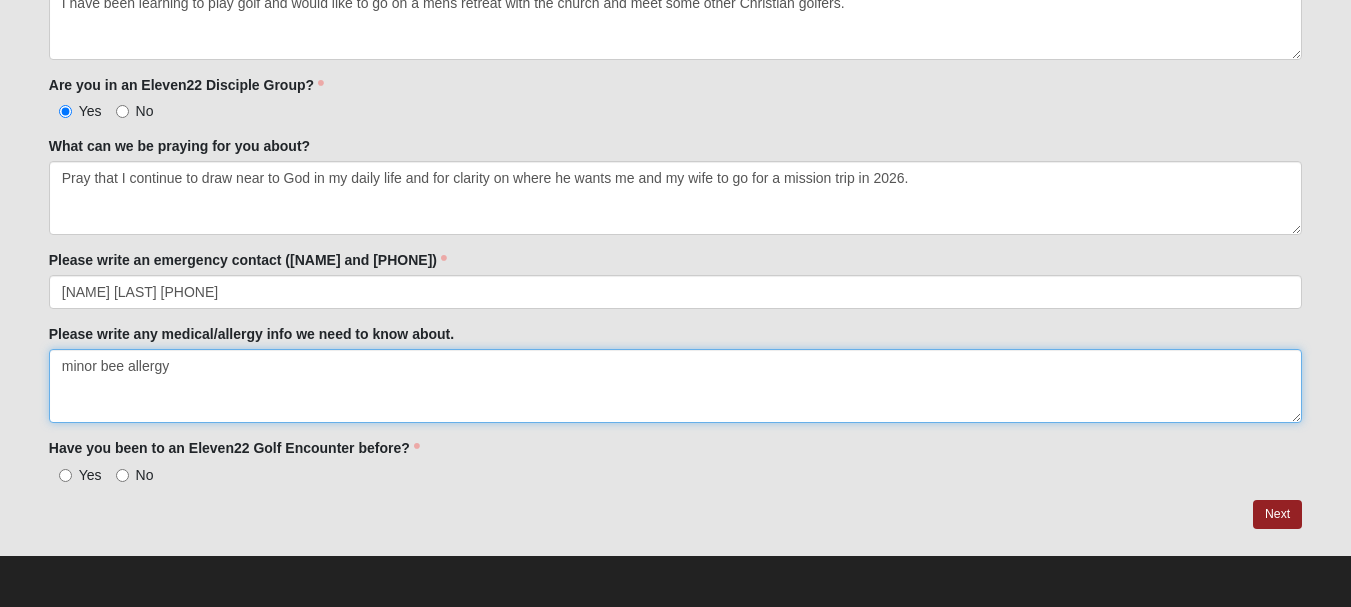 type on "minor bee allergy" 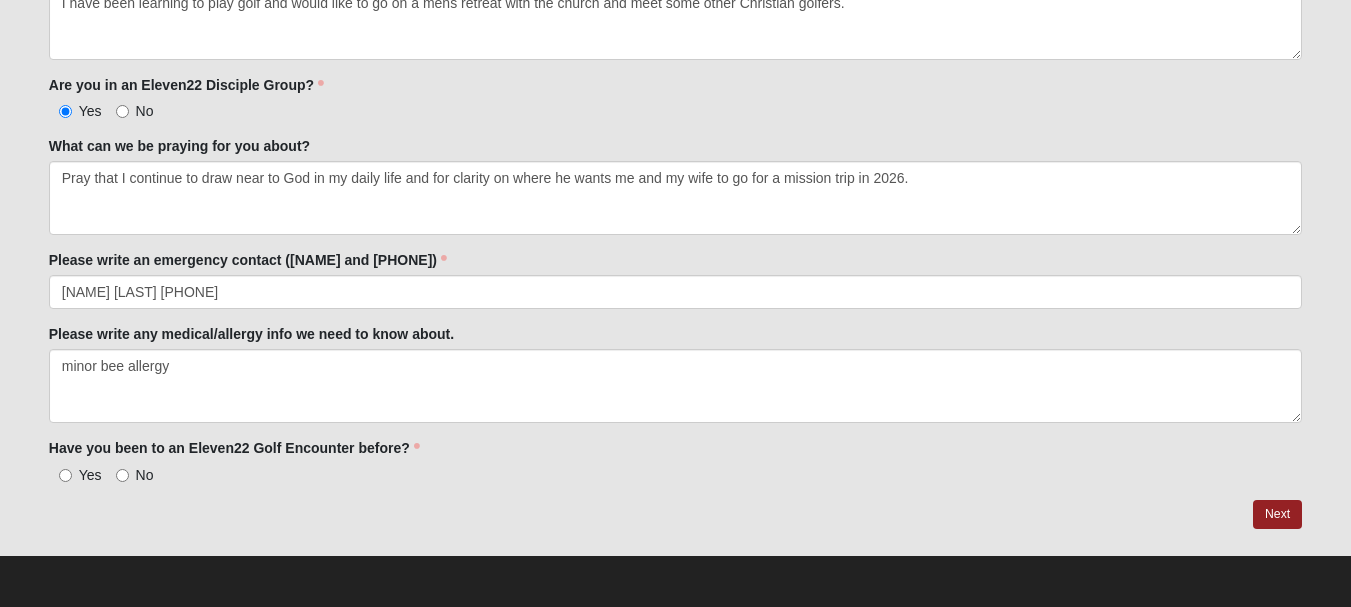 click on "No" at bounding box center (135, 475) 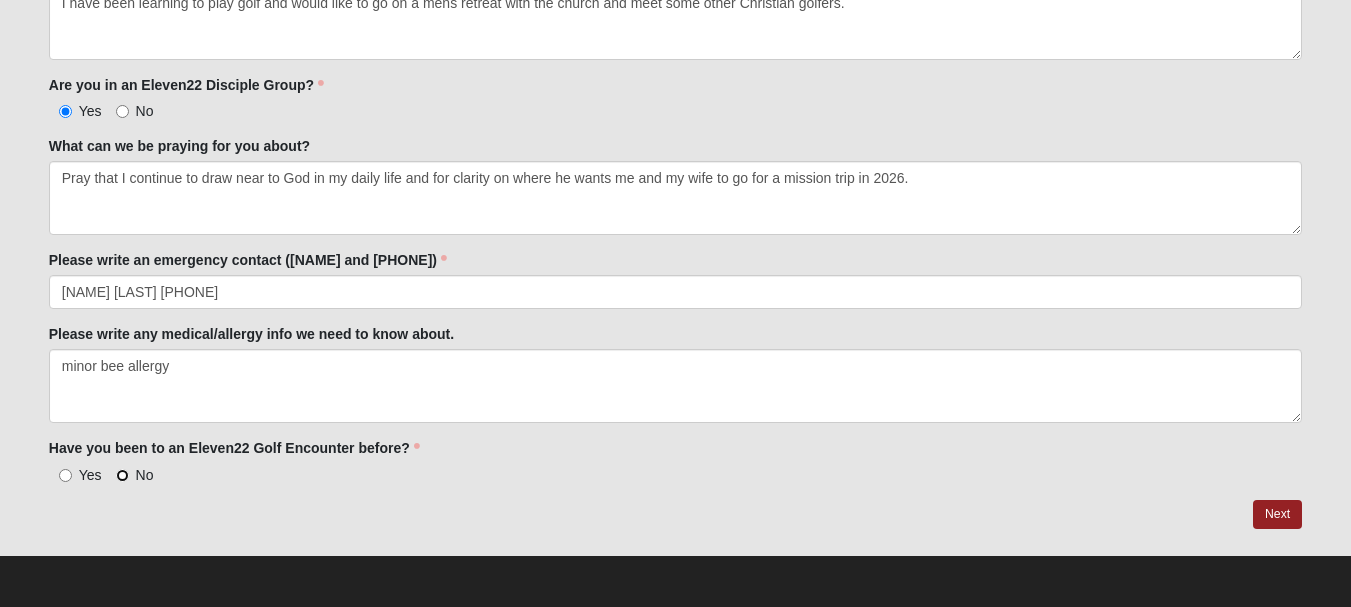 click on "No" at bounding box center (122, 475) 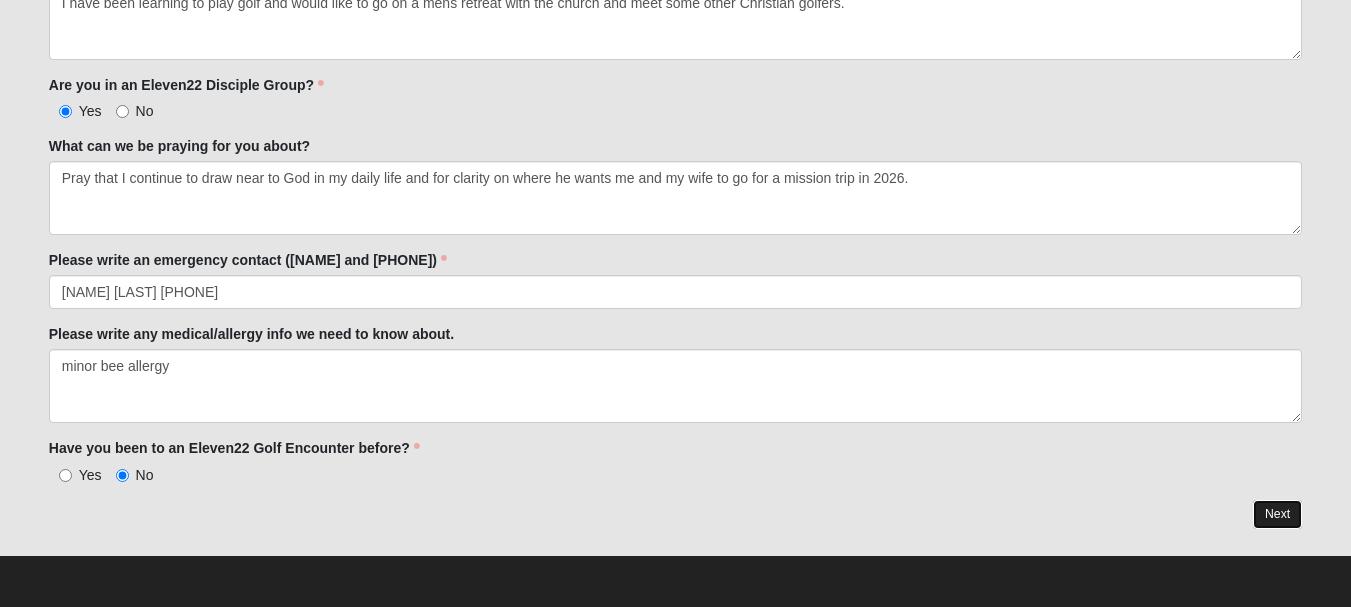 click on "Next" at bounding box center [1277, 514] 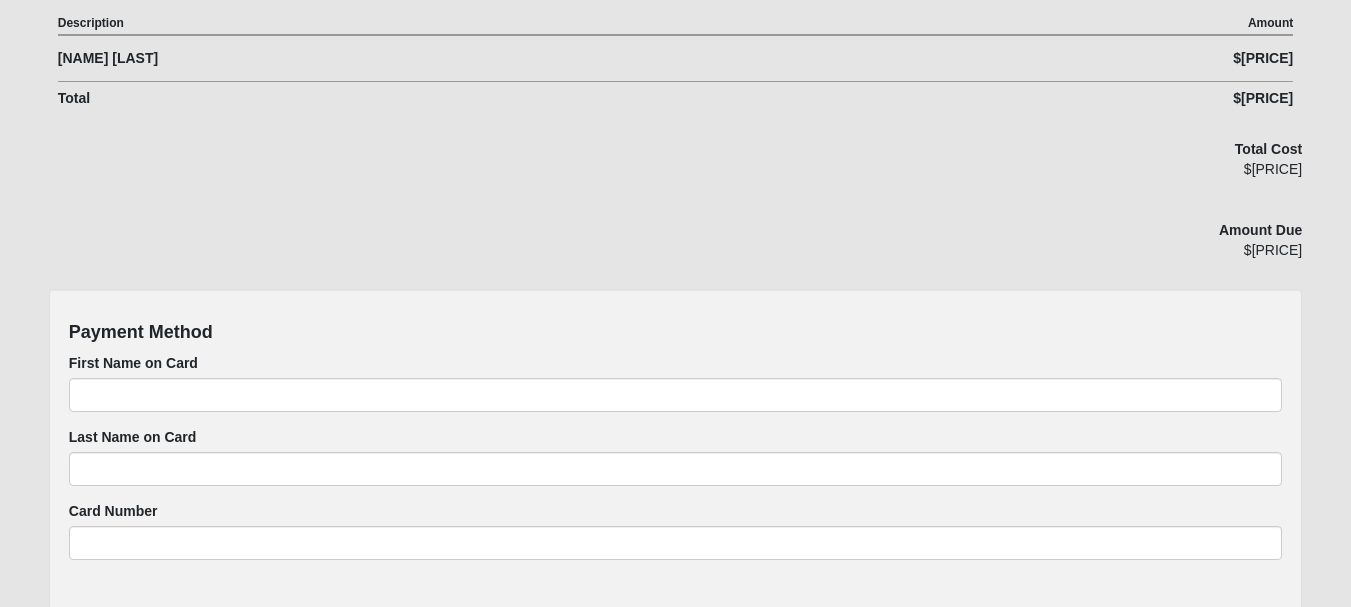 scroll, scrollTop: 600, scrollLeft: 0, axis: vertical 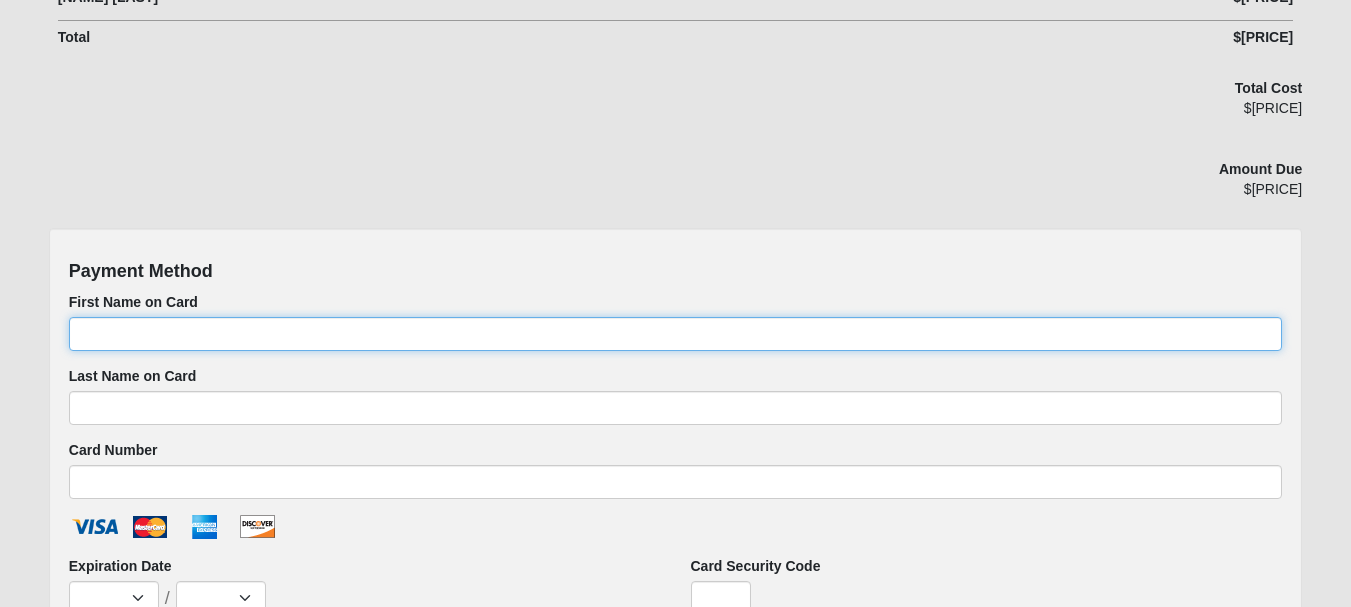 click on "First Name on Card" at bounding box center (675, 334) 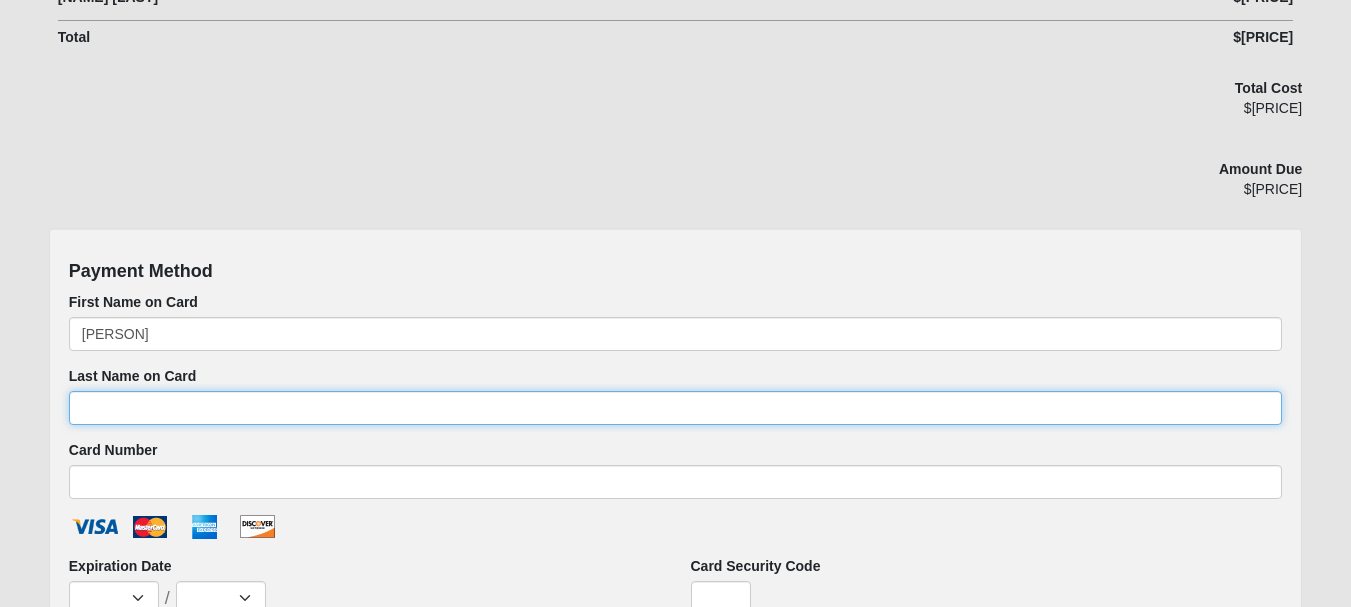 type on "[LAST]" 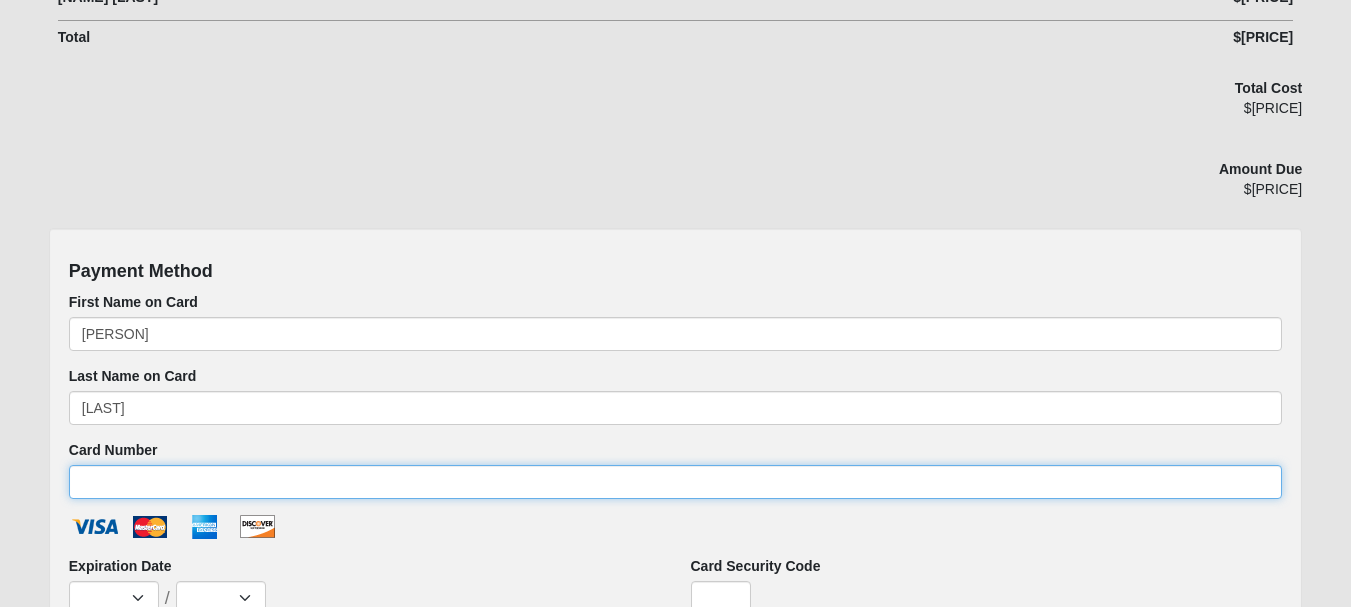 type on "5312570071983260" 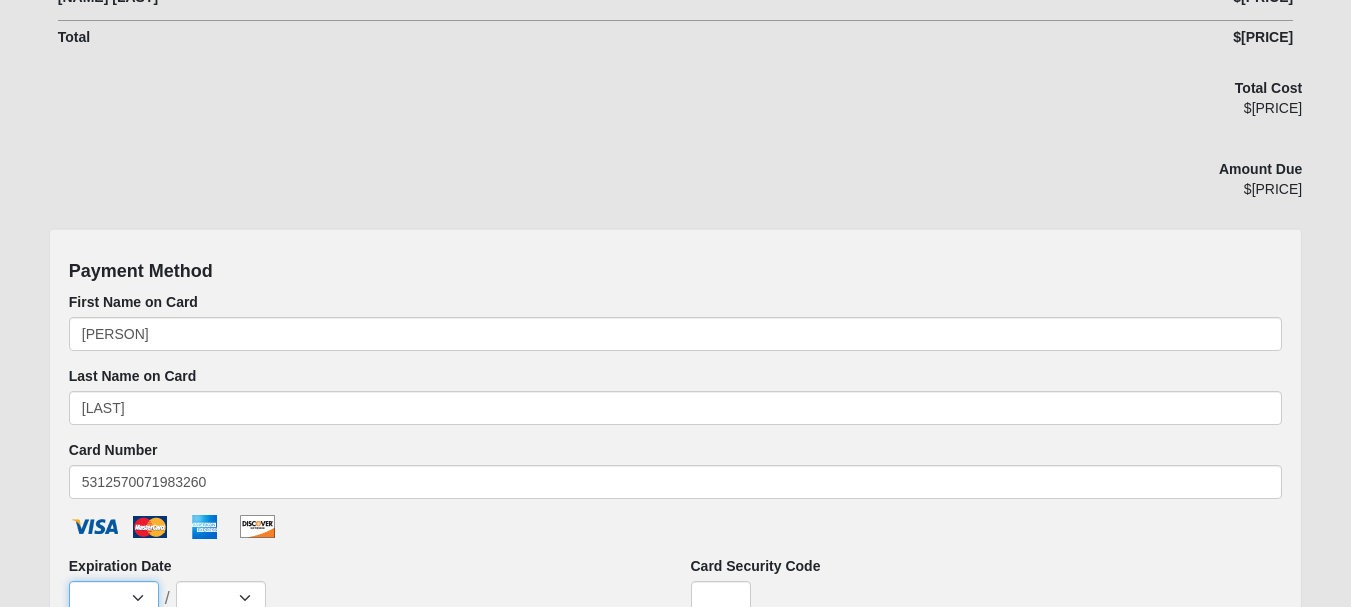 select on "12" 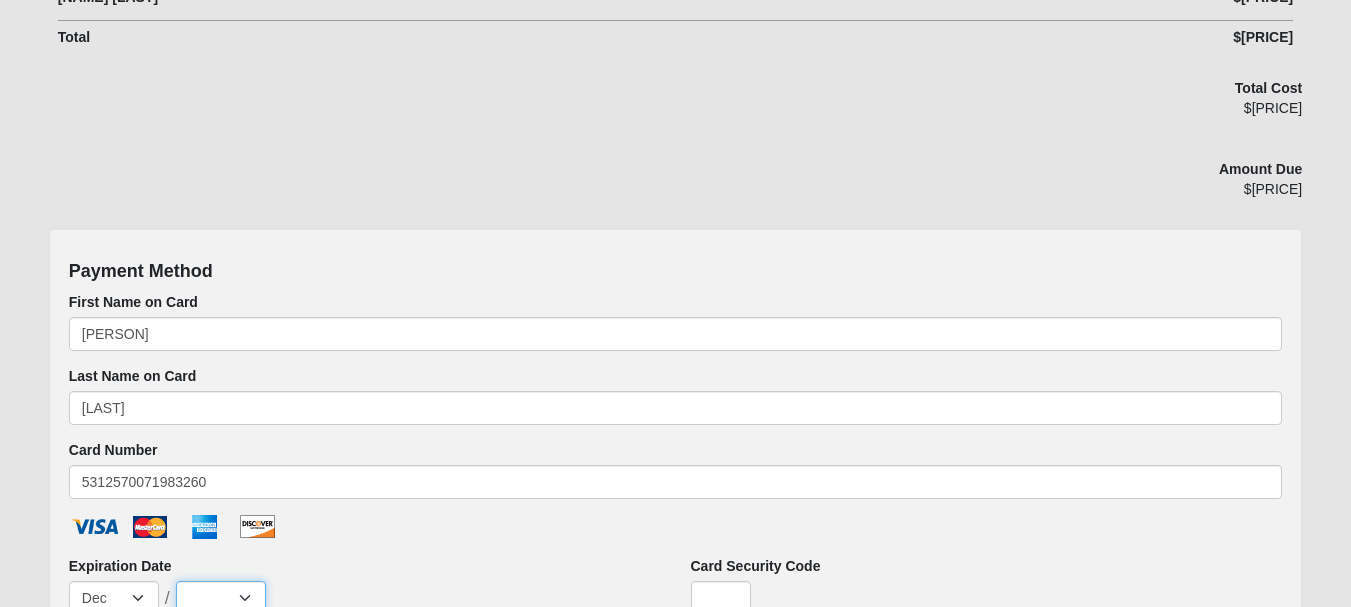 select on "2026" 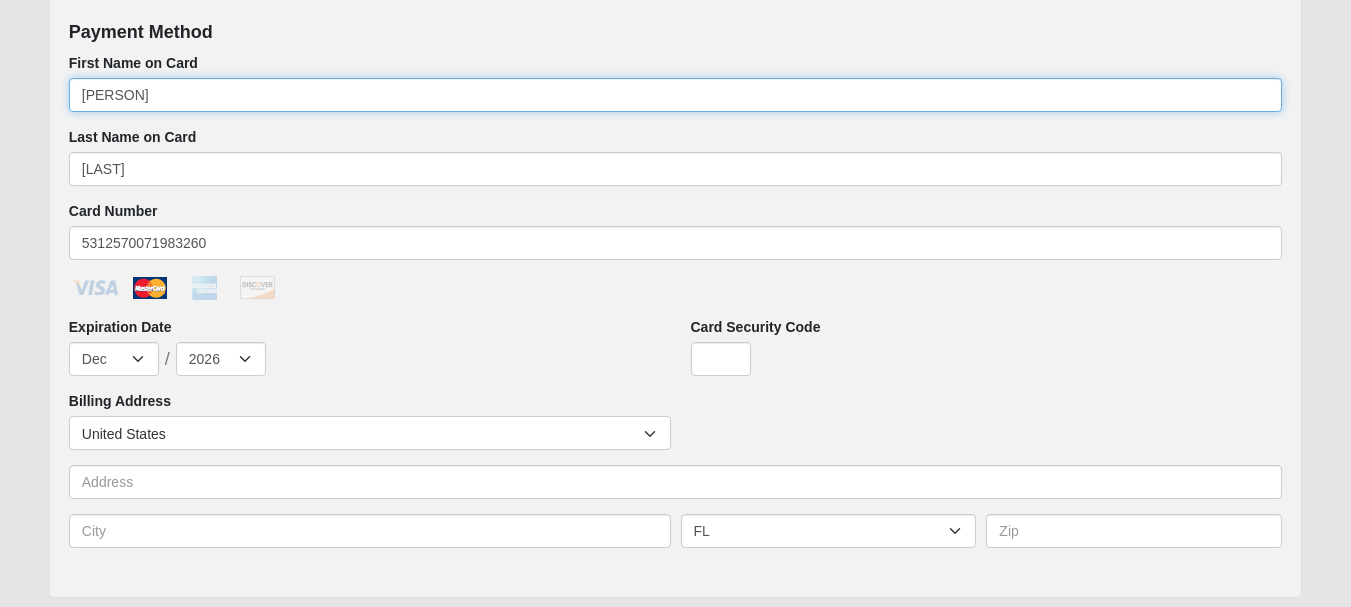 scroll, scrollTop: 900, scrollLeft: 0, axis: vertical 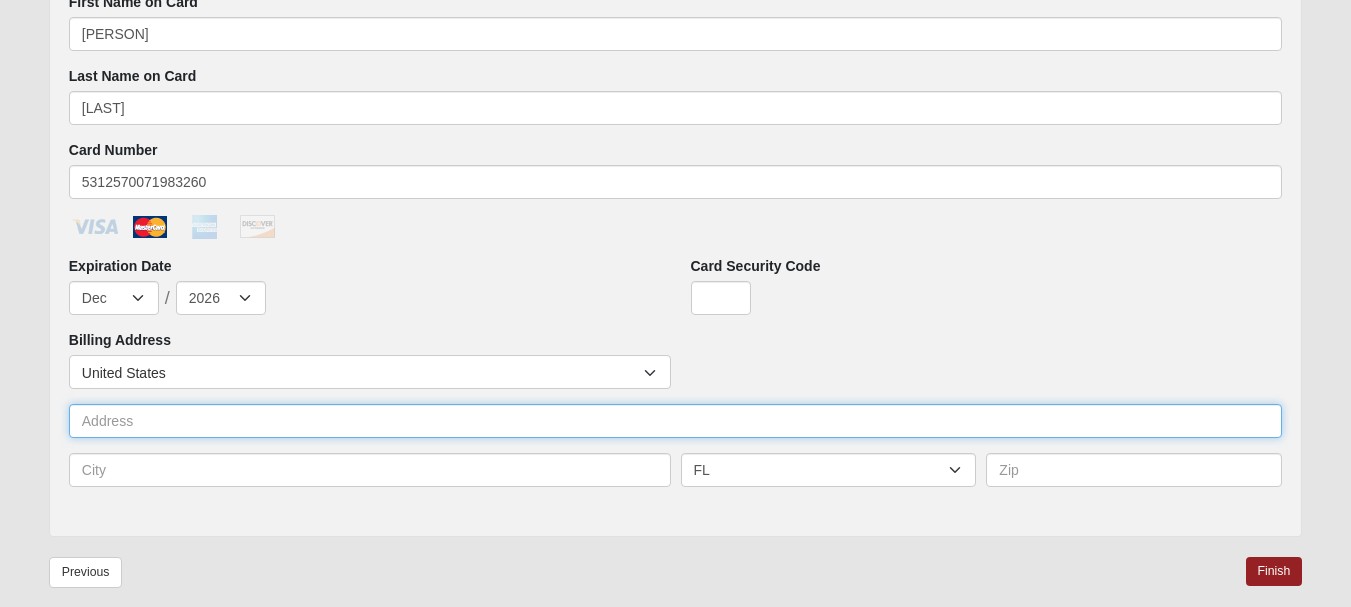 click at bounding box center [675, 421] 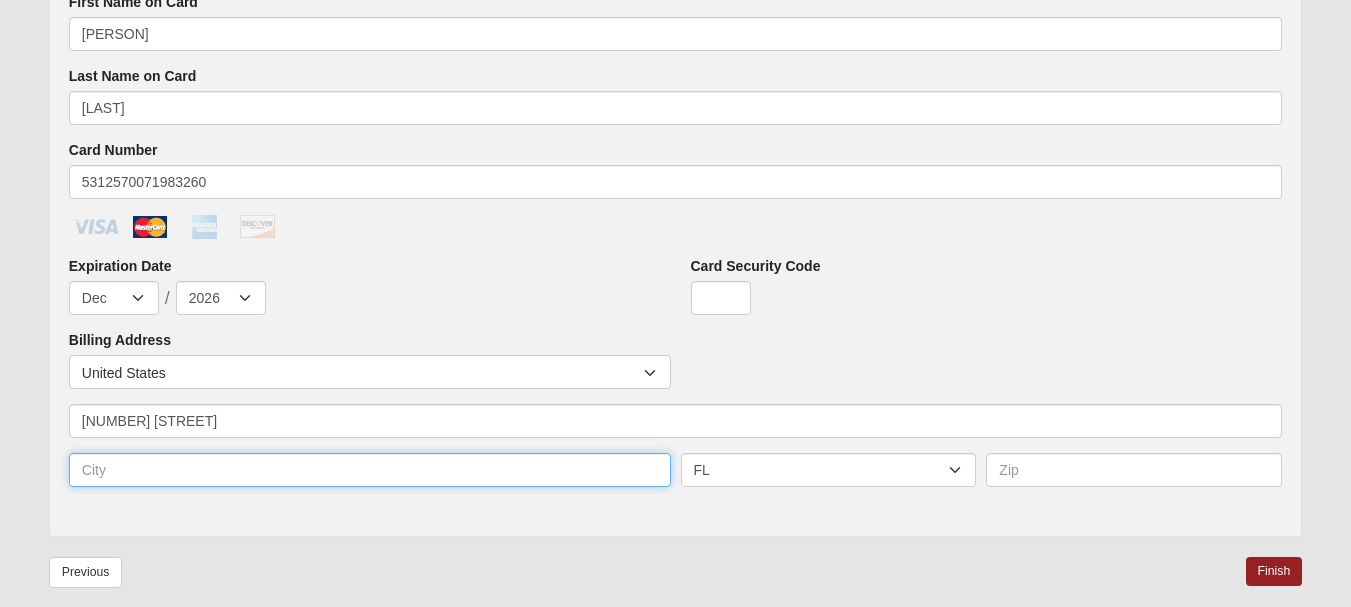 type on "[CITY]" 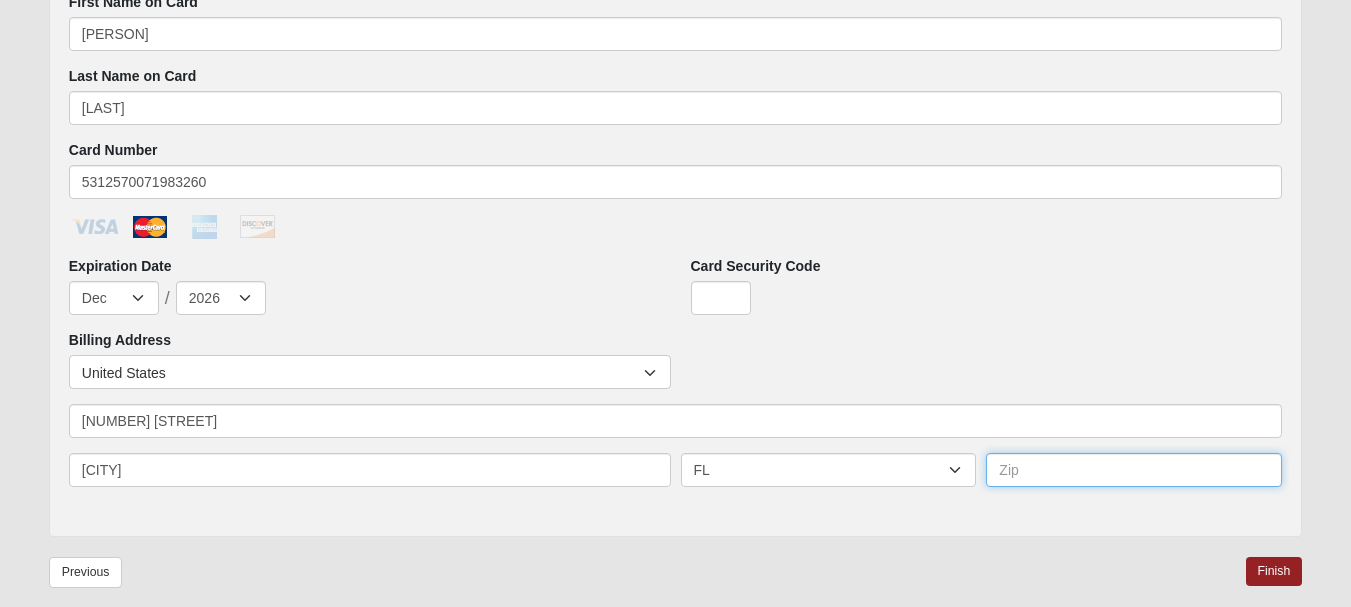 type on "32082" 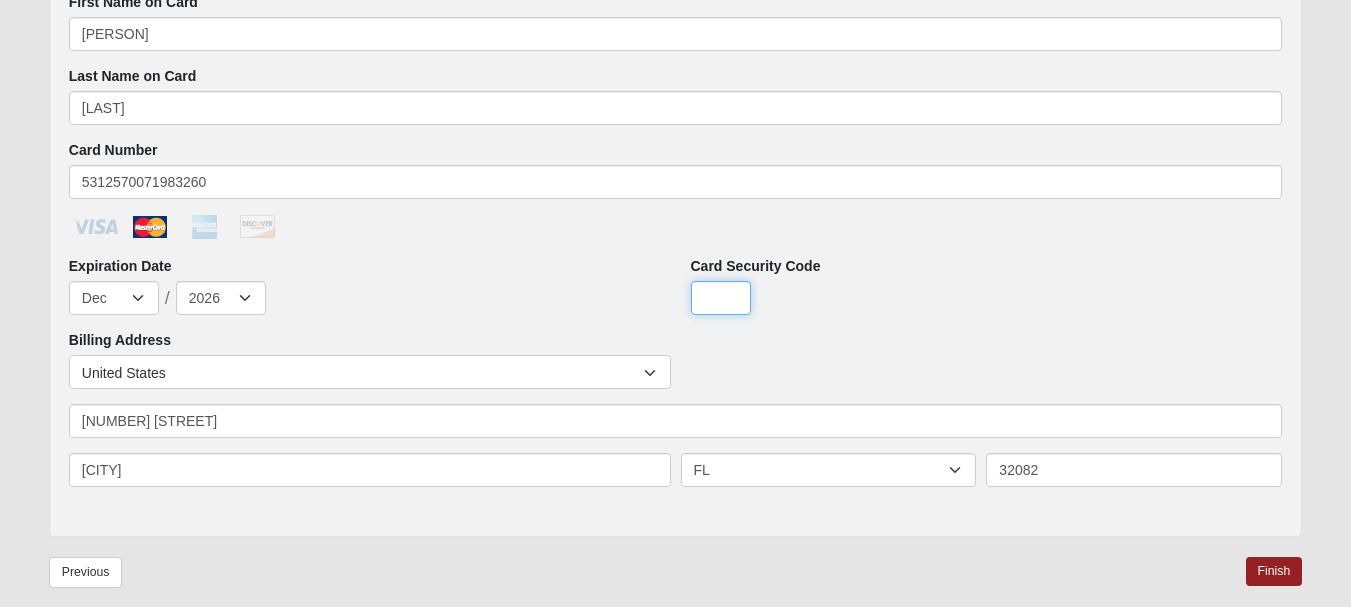 click on "Card Security Code" at bounding box center (721, 298) 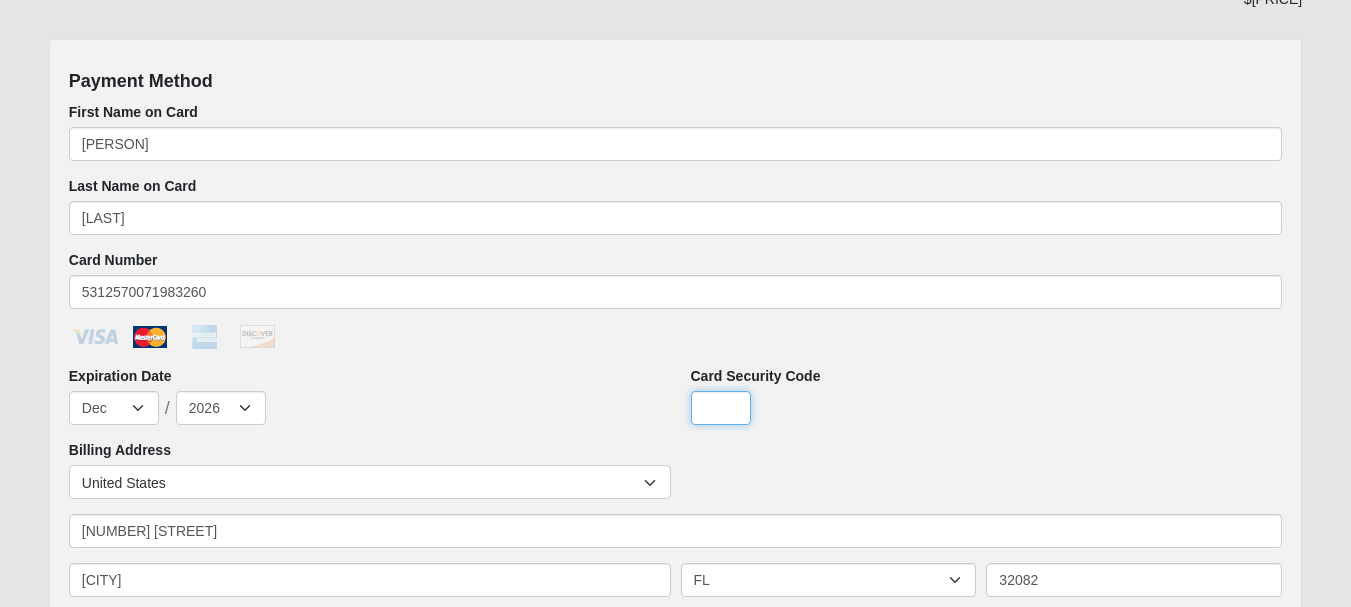 scroll, scrollTop: 989, scrollLeft: 0, axis: vertical 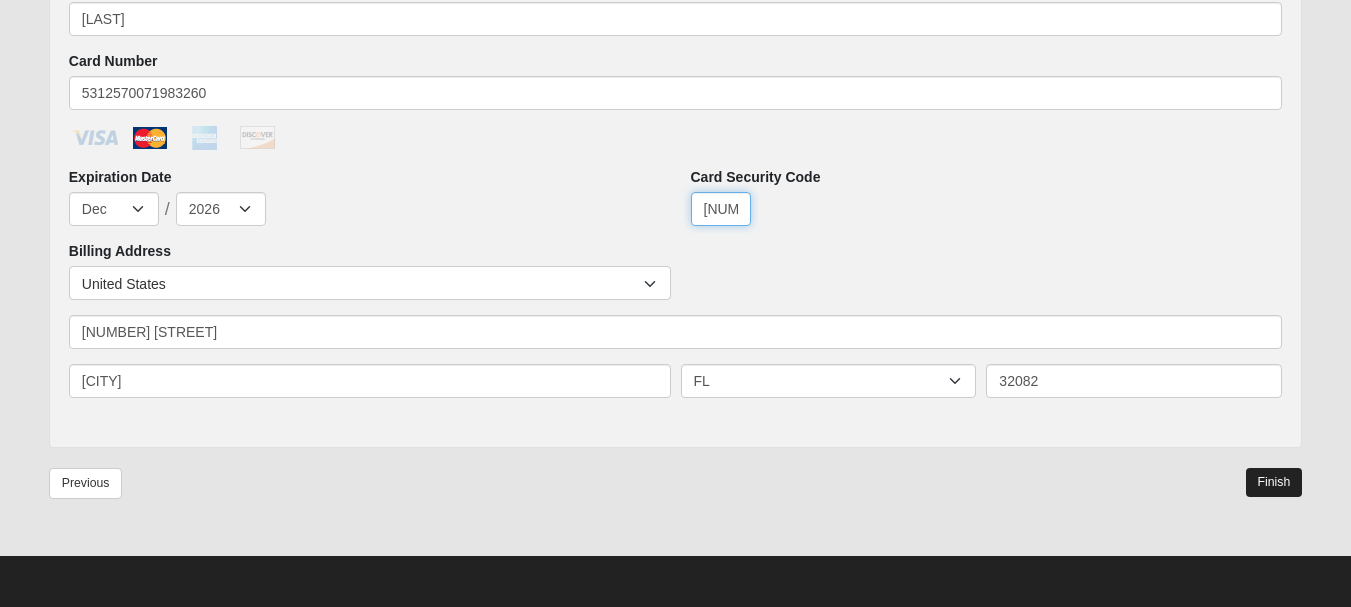 type on "[NUMBER]" 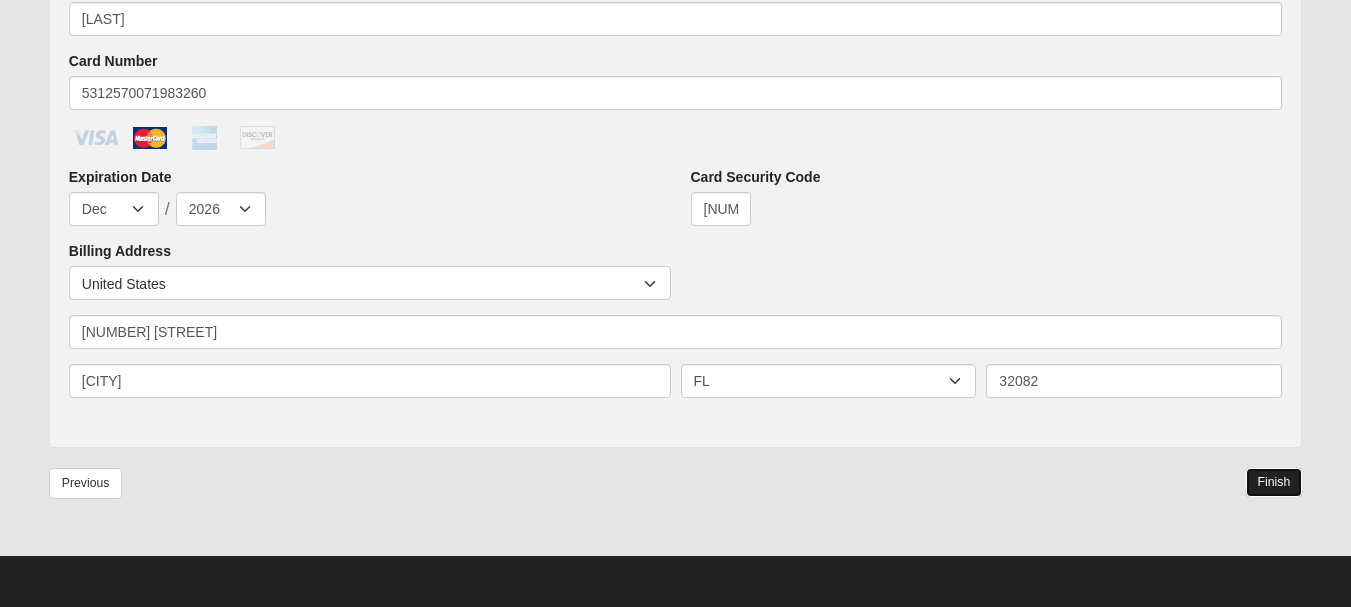 click on "Finish" at bounding box center [1274, 482] 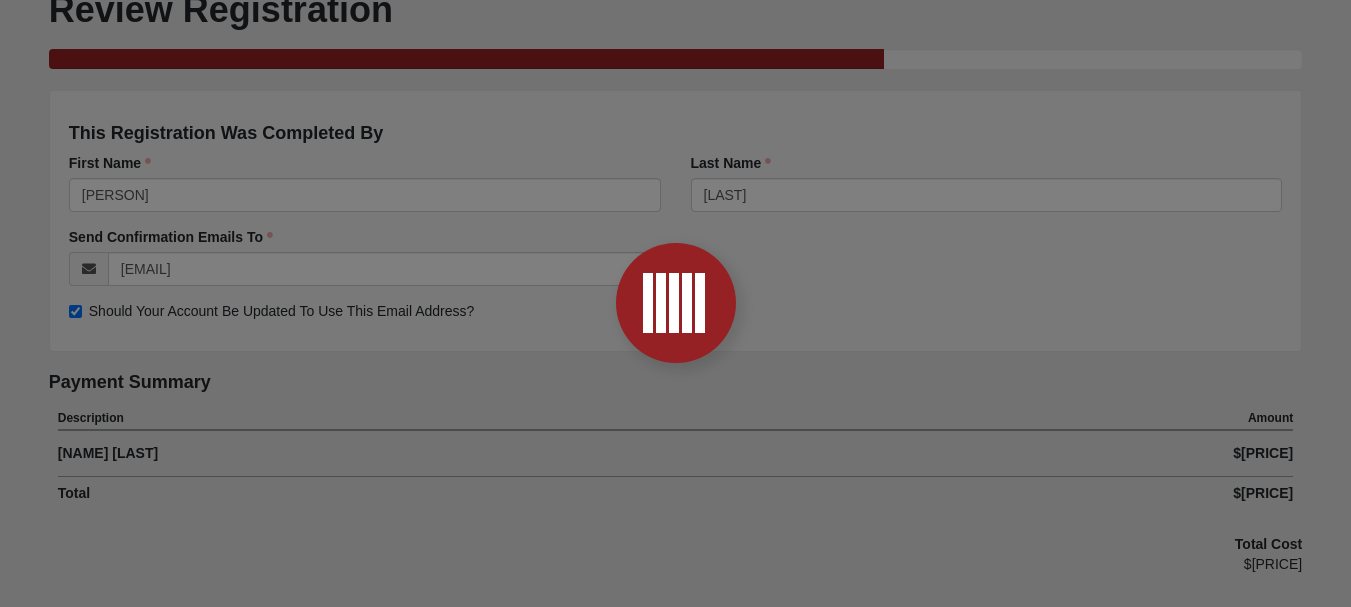 scroll, scrollTop: 200, scrollLeft: 0, axis: vertical 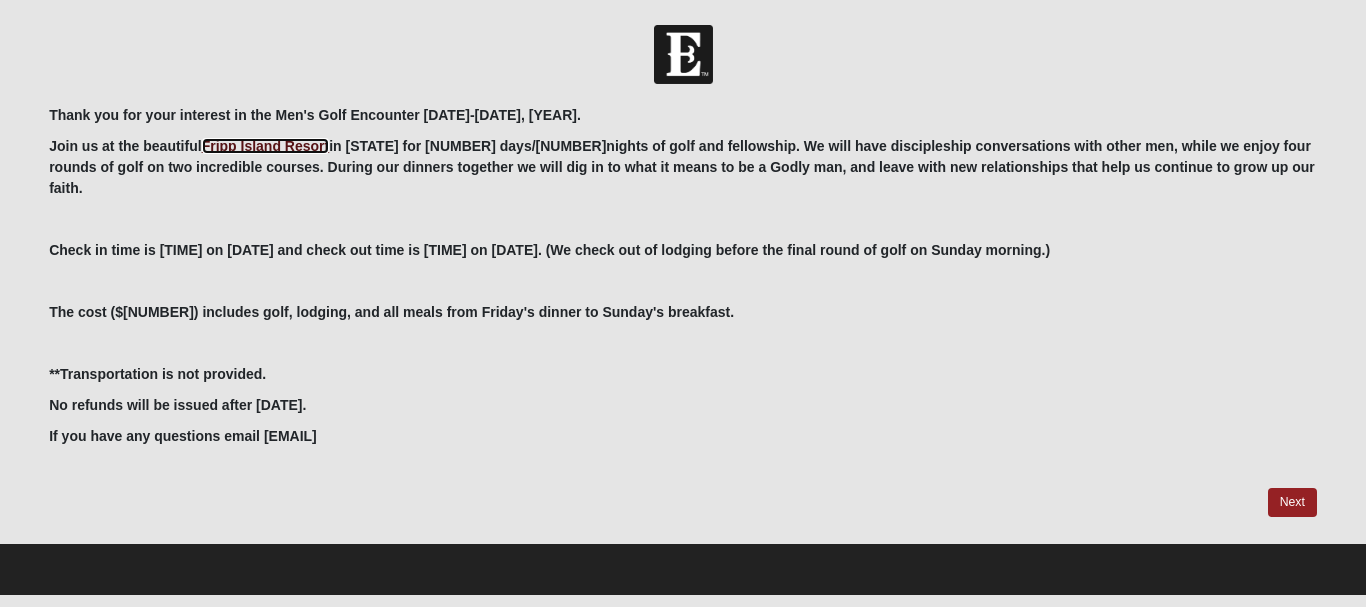 click on "Fripp Island Resort" at bounding box center [266, 146] 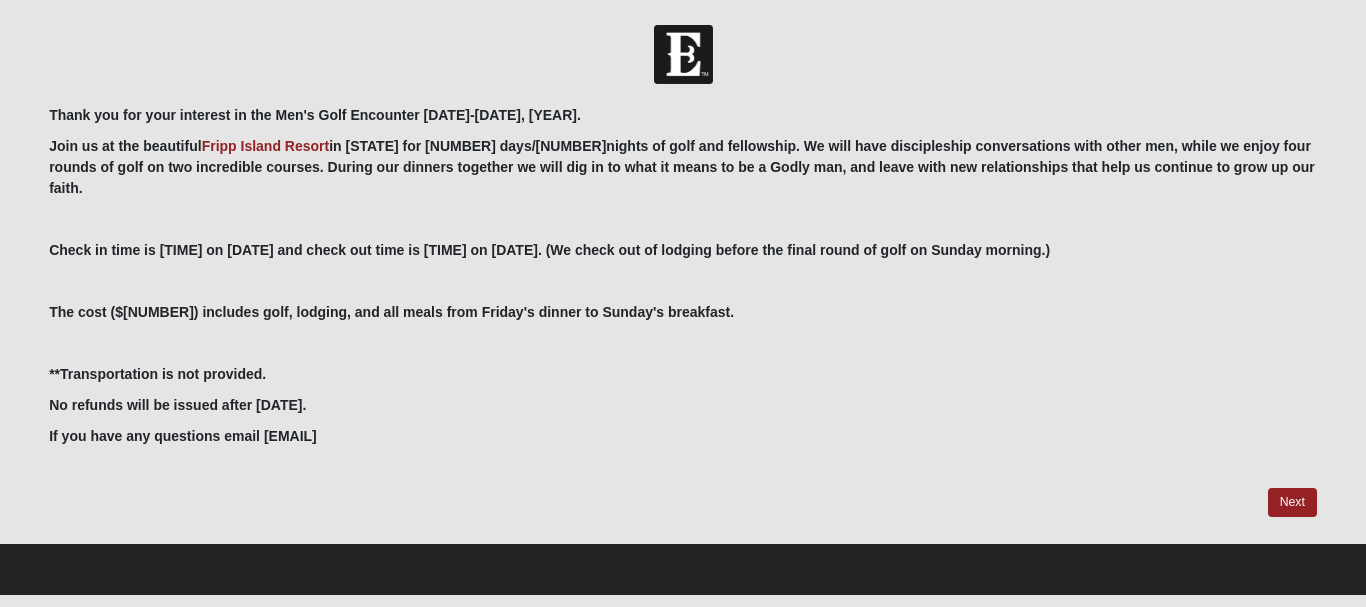 click at bounding box center (683, 54) 